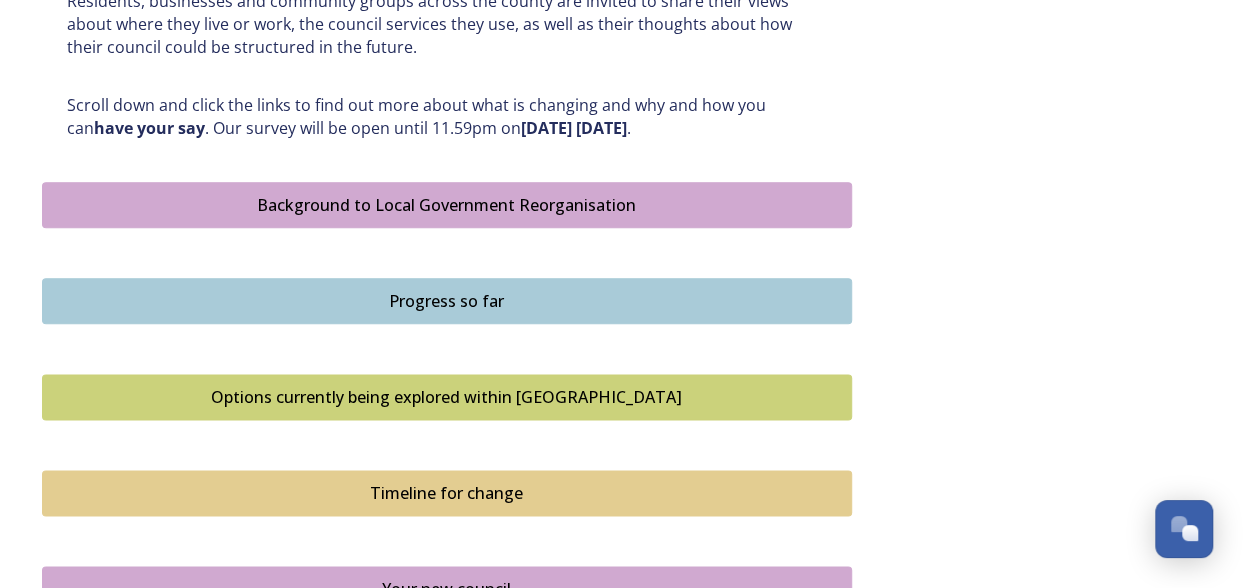 scroll, scrollTop: 1200, scrollLeft: 0, axis: vertical 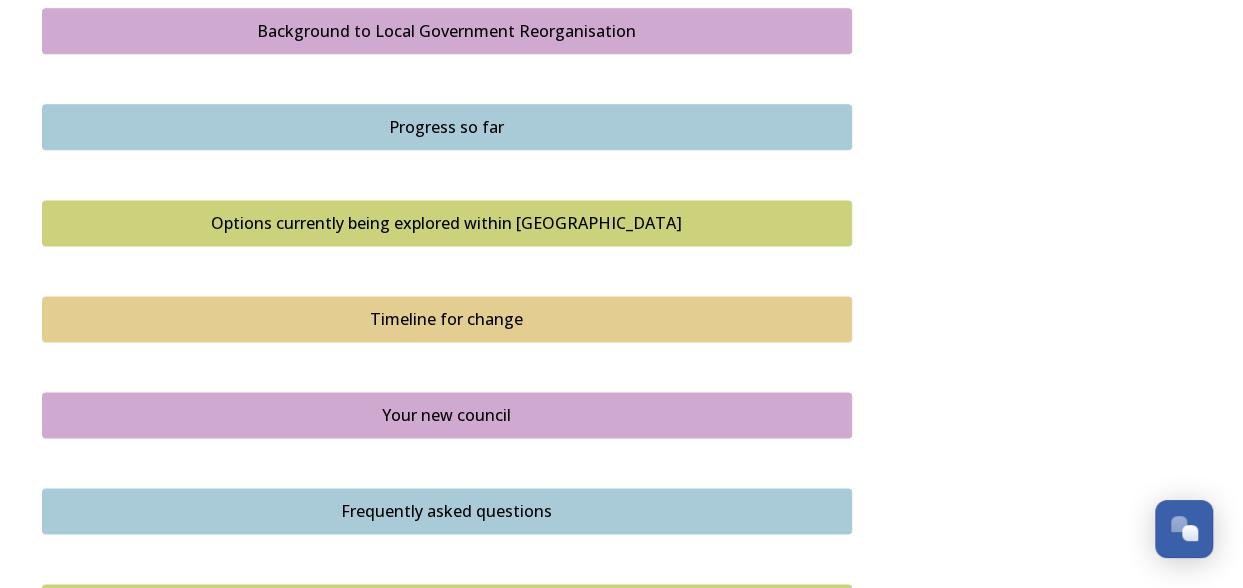 click on "Your new council" at bounding box center (447, 415) 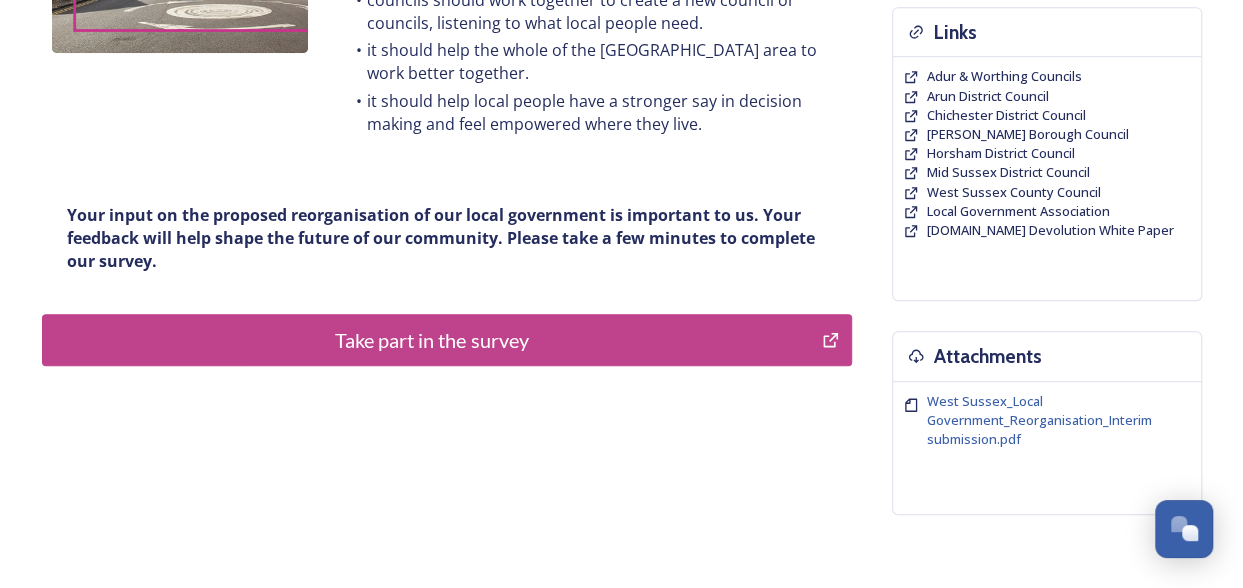 scroll, scrollTop: 500, scrollLeft: 0, axis: vertical 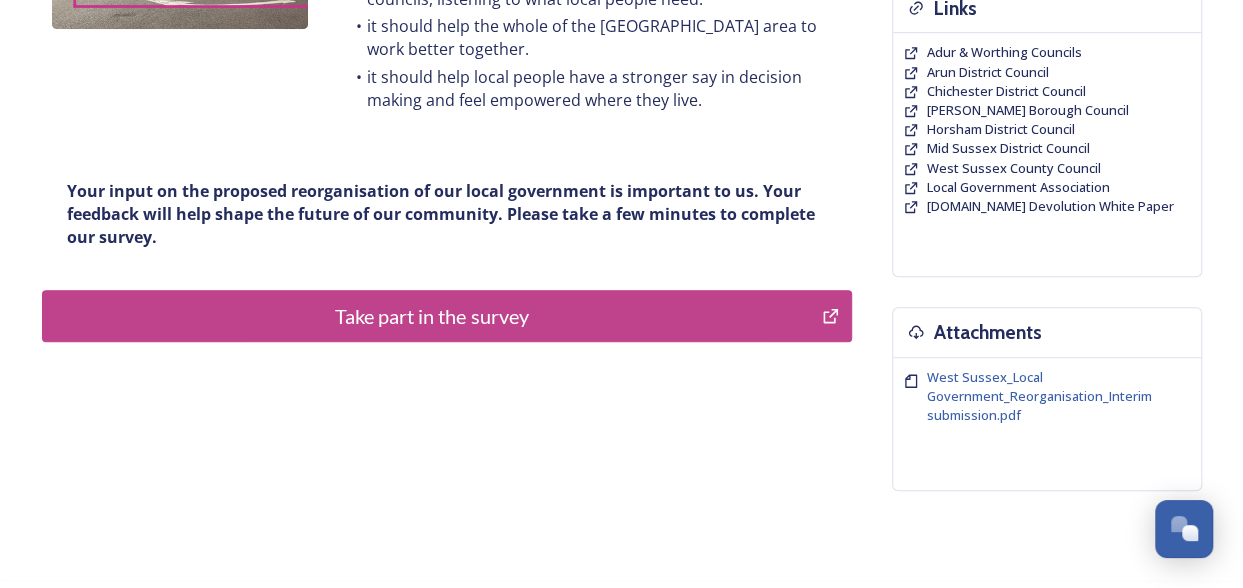 click on "Take part in the survey" at bounding box center [432, 316] 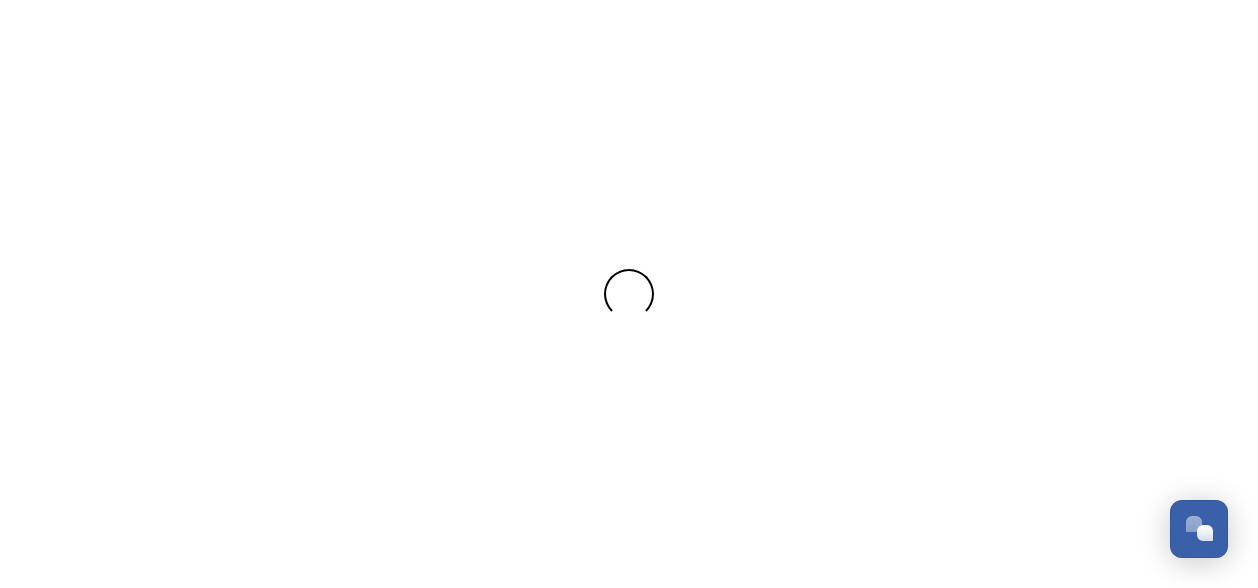 scroll, scrollTop: 0, scrollLeft: 0, axis: both 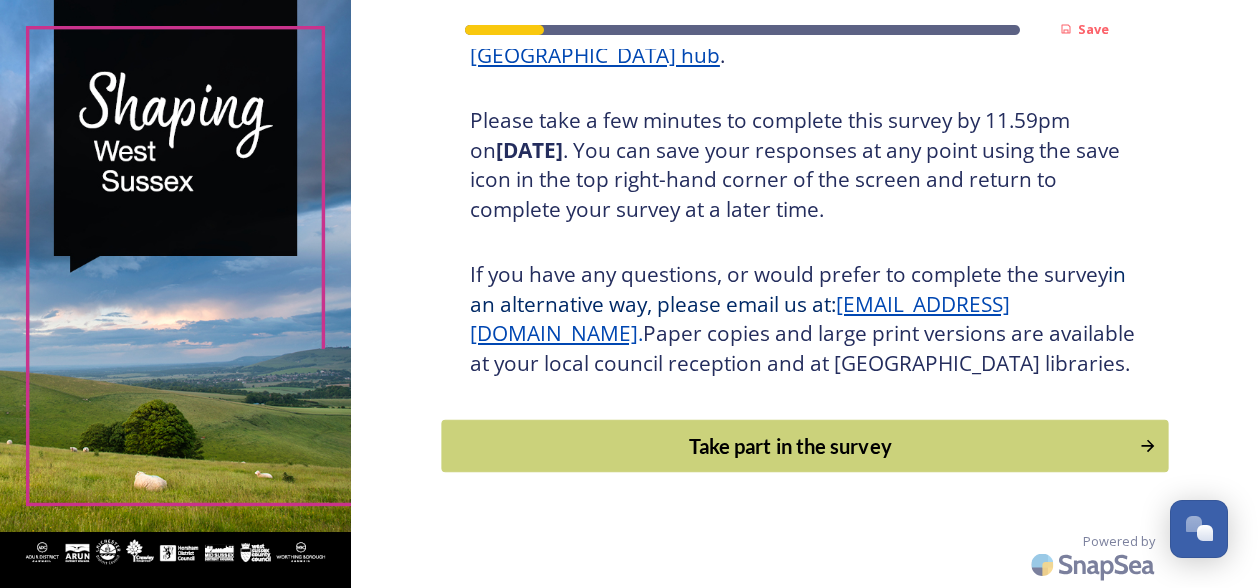 click on "Take part in the survey" at bounding box center (790, 446) 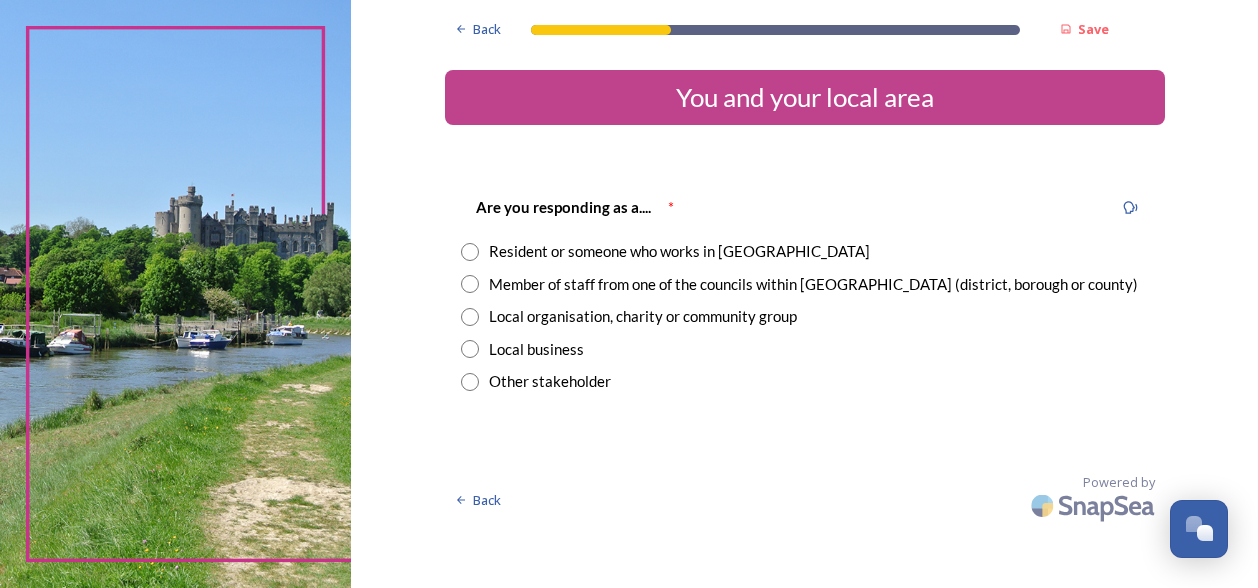 click at bounding box center [470, 252] 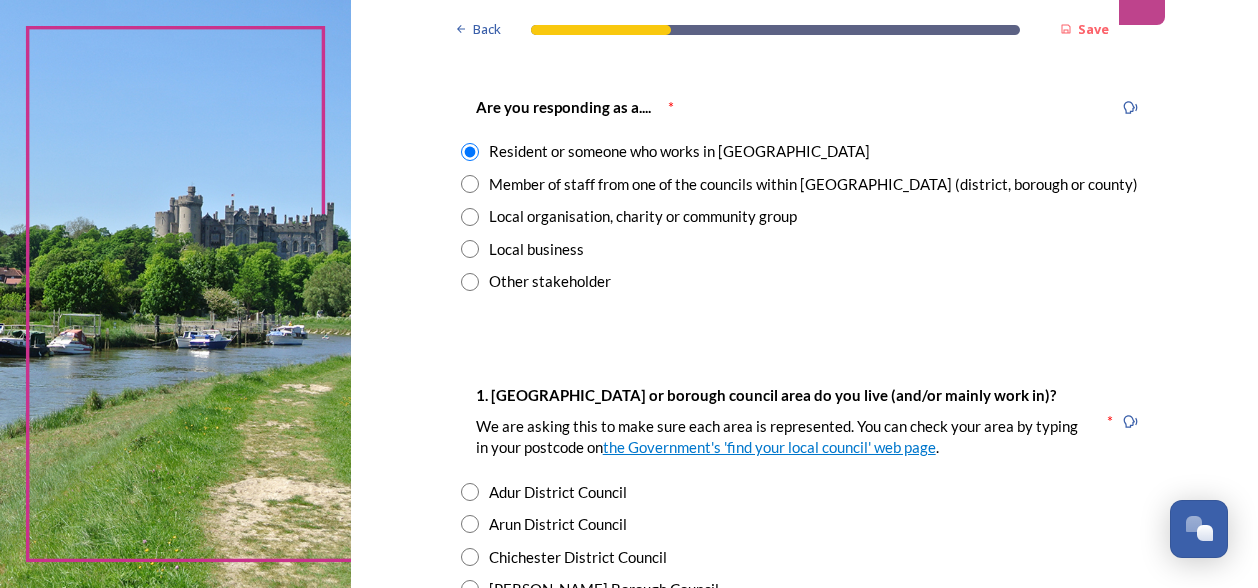 scroll, scrollTop: 200, scrollLeft: 0, axis: vertical 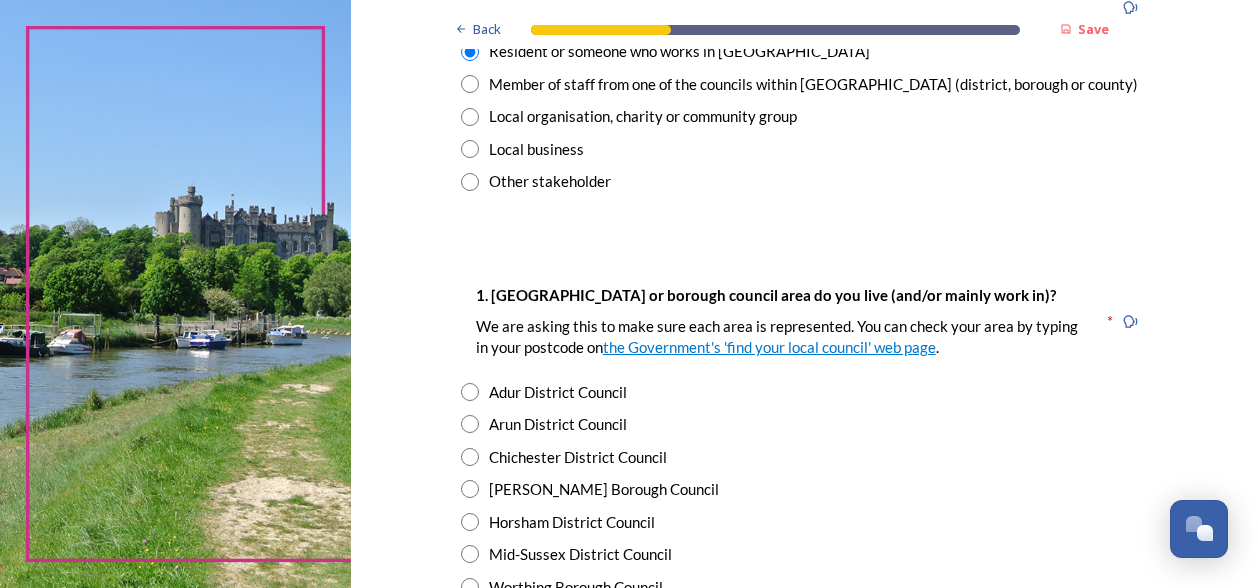 click at bounding box center [470, 554] 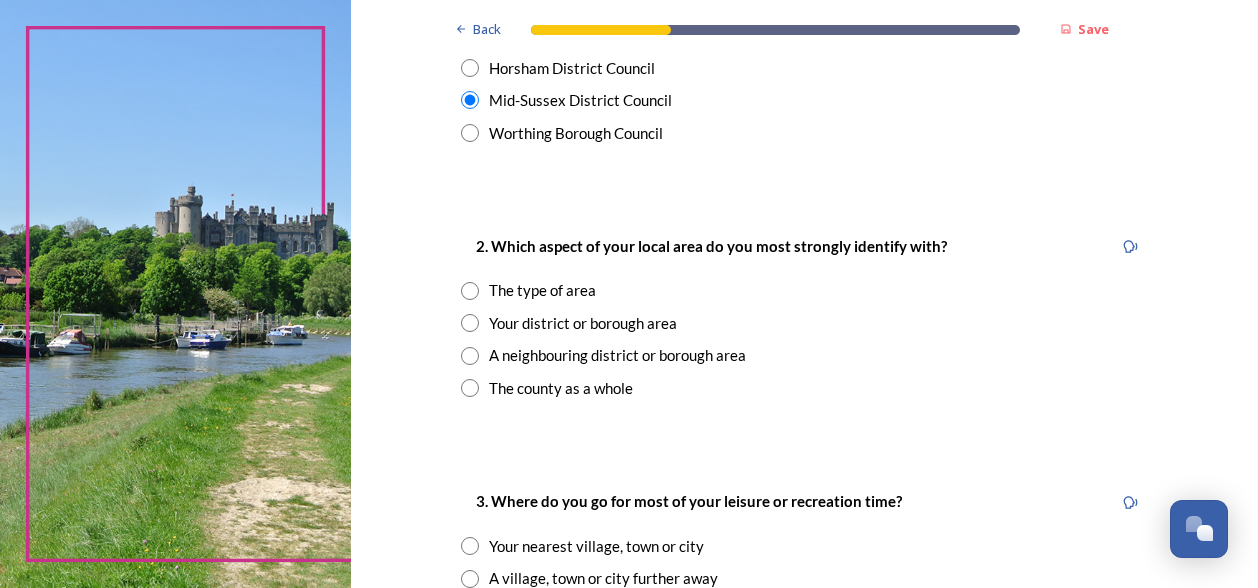 scroll, scrollTop: 700, scrollLeft: 0, axis: vertical 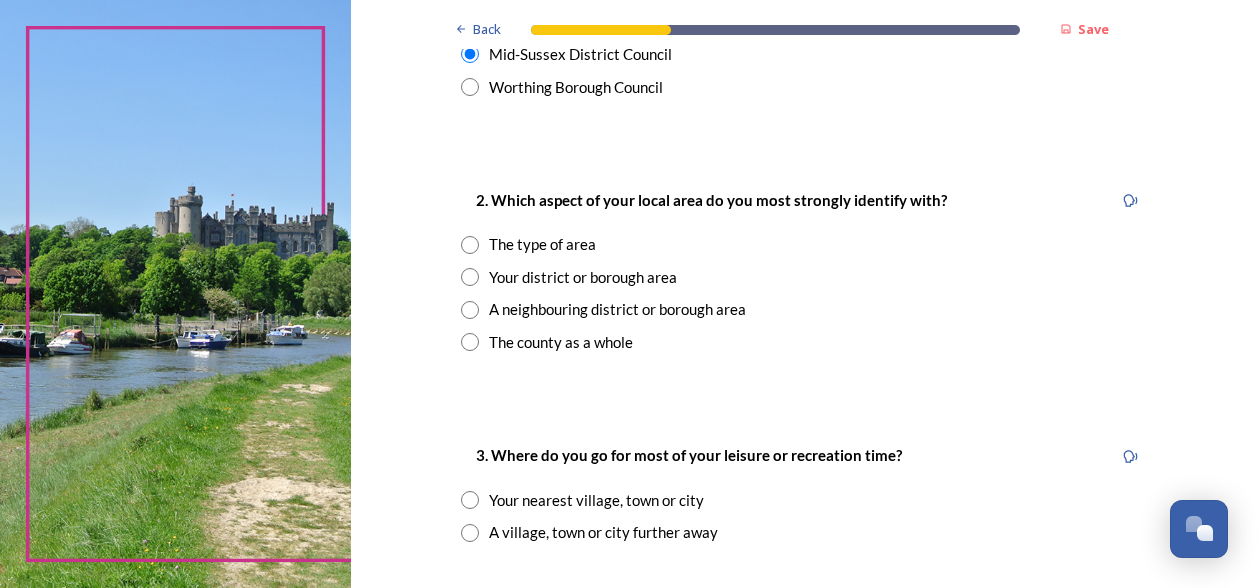 click at bounding box center (470, 245) 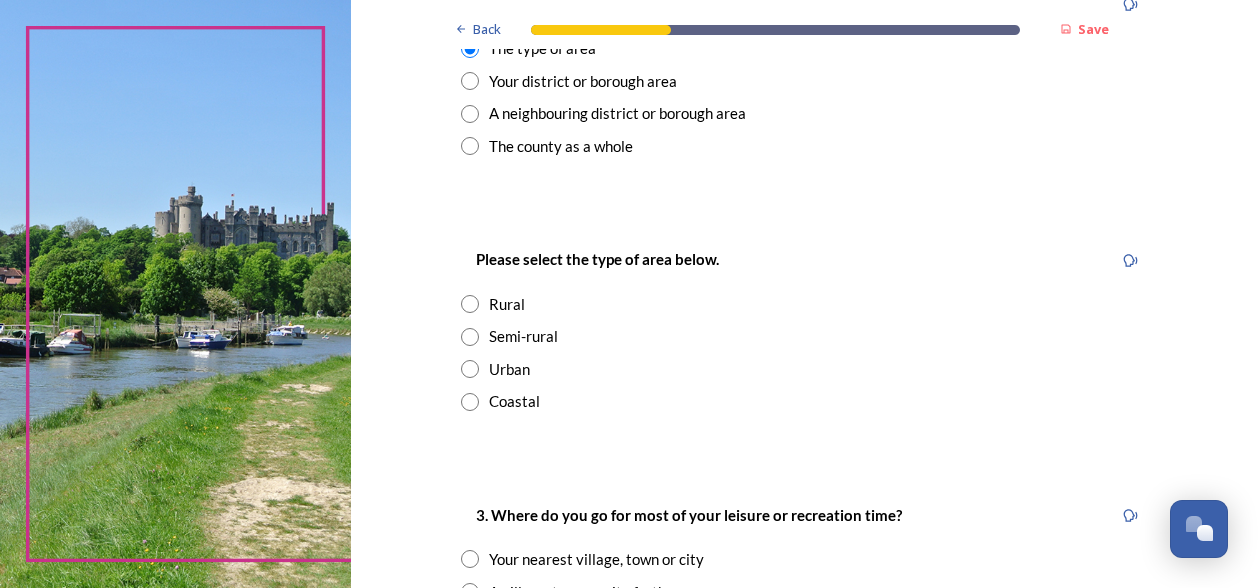 scroll, scrollTop: 900, scrollLeft: 0, axis: vertical 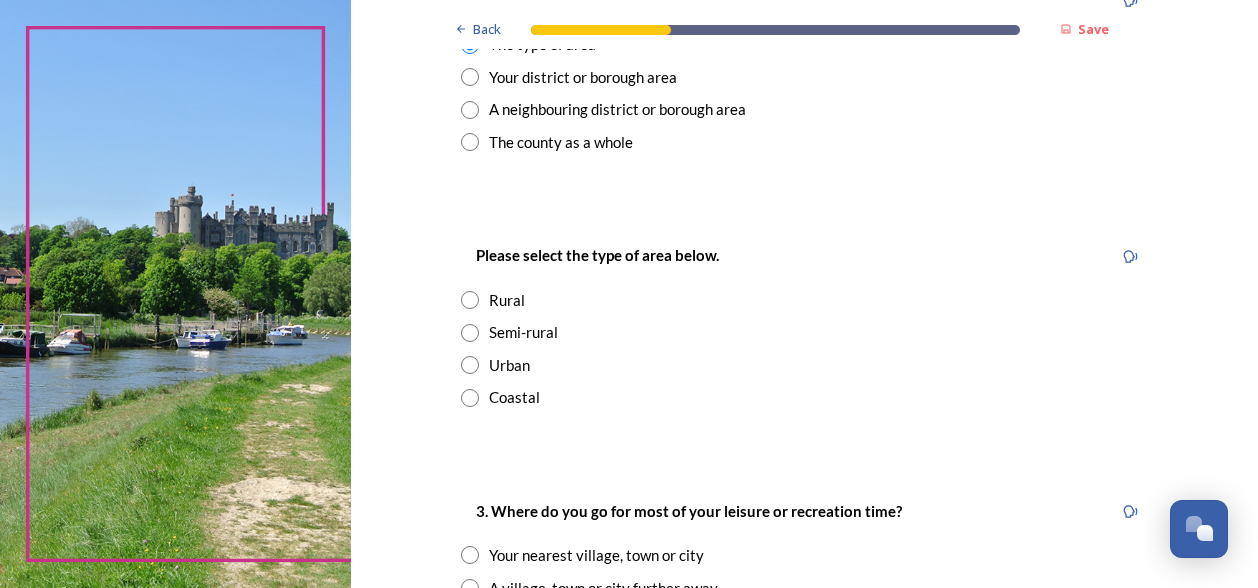 click at bounding box center (470, 333) 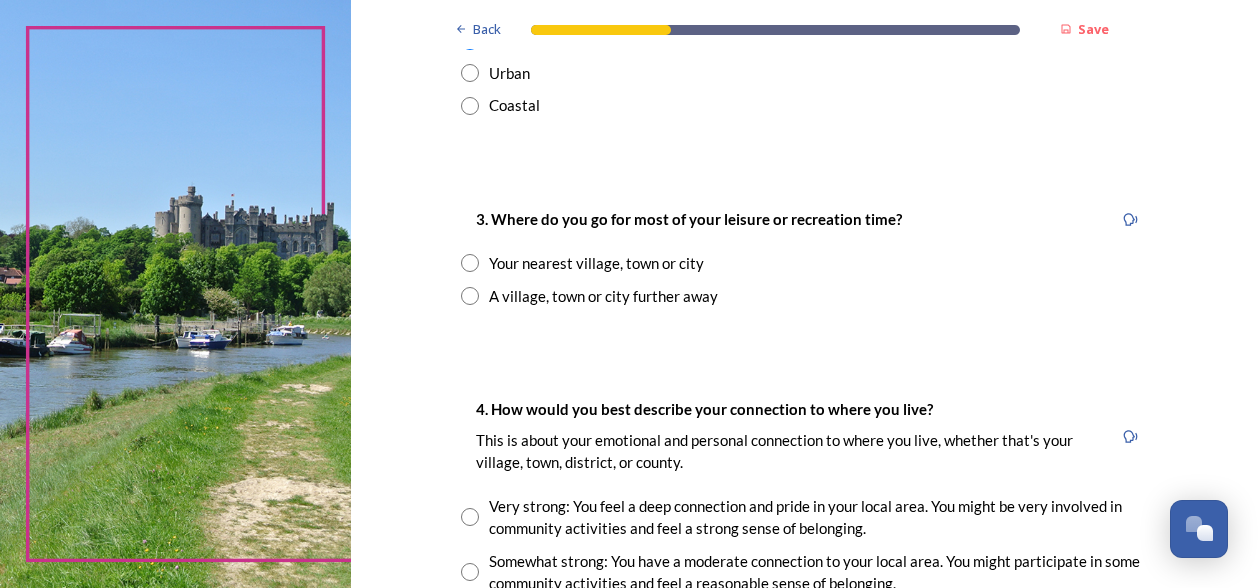 scroll, scrollTop: 1200, scrollLeft: 0, axis: vertical 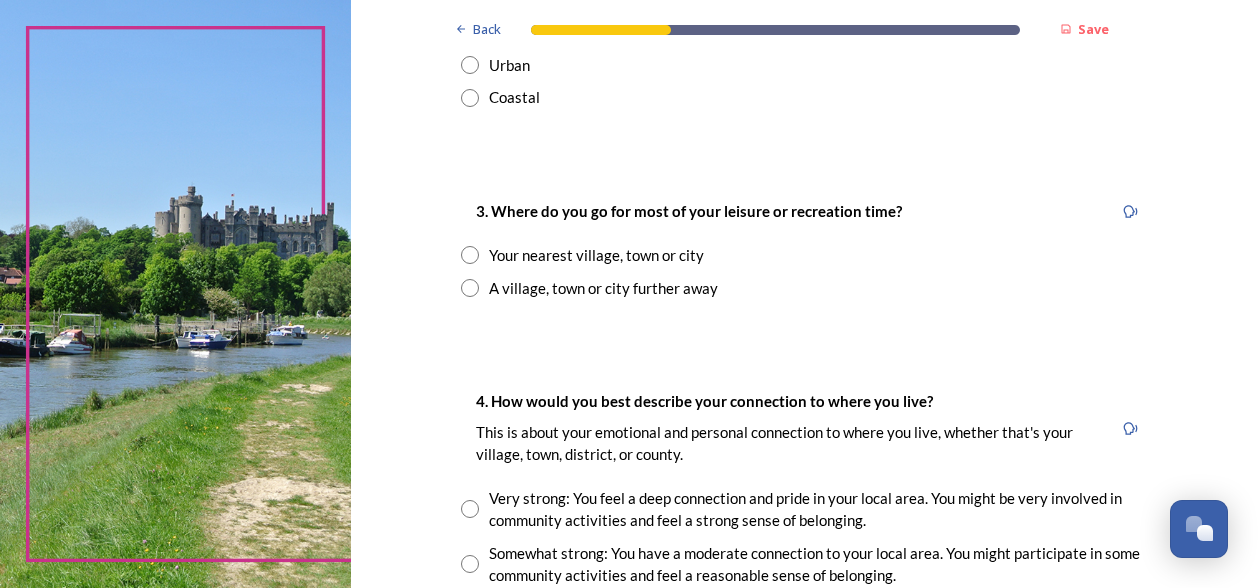 click at bounding box center [470, 255] 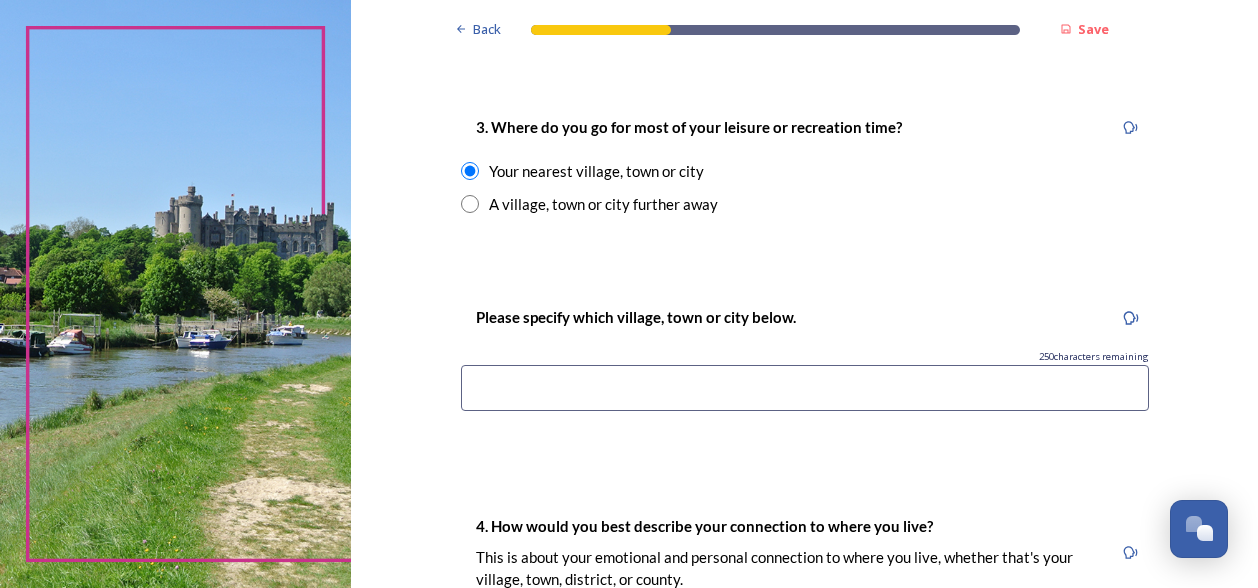scroll, scrollTop: 1400, scrollLeft: 0, axis: vertical 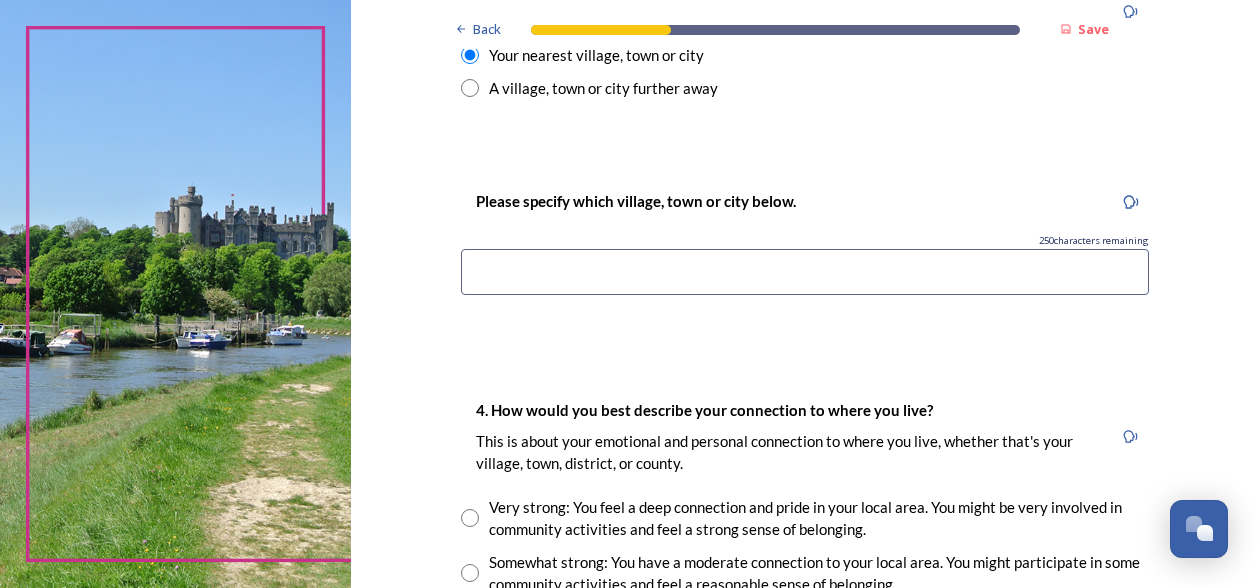 click at bounding box center (805, 272) 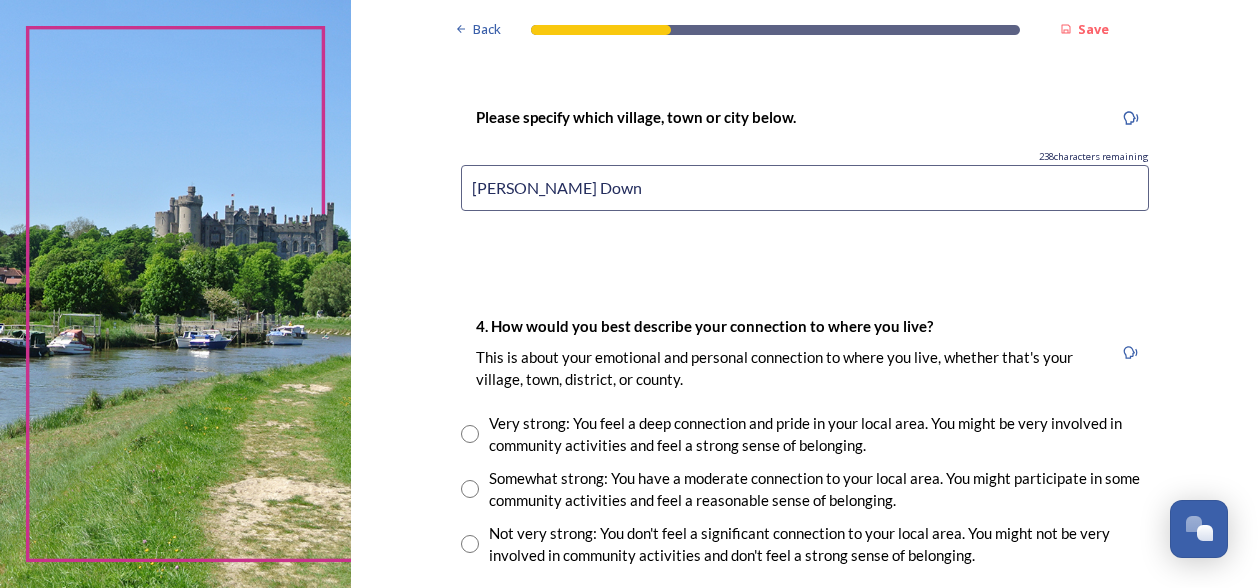 scroll, scrollTop: 1600, scrollLeft: 0, axis: vertical 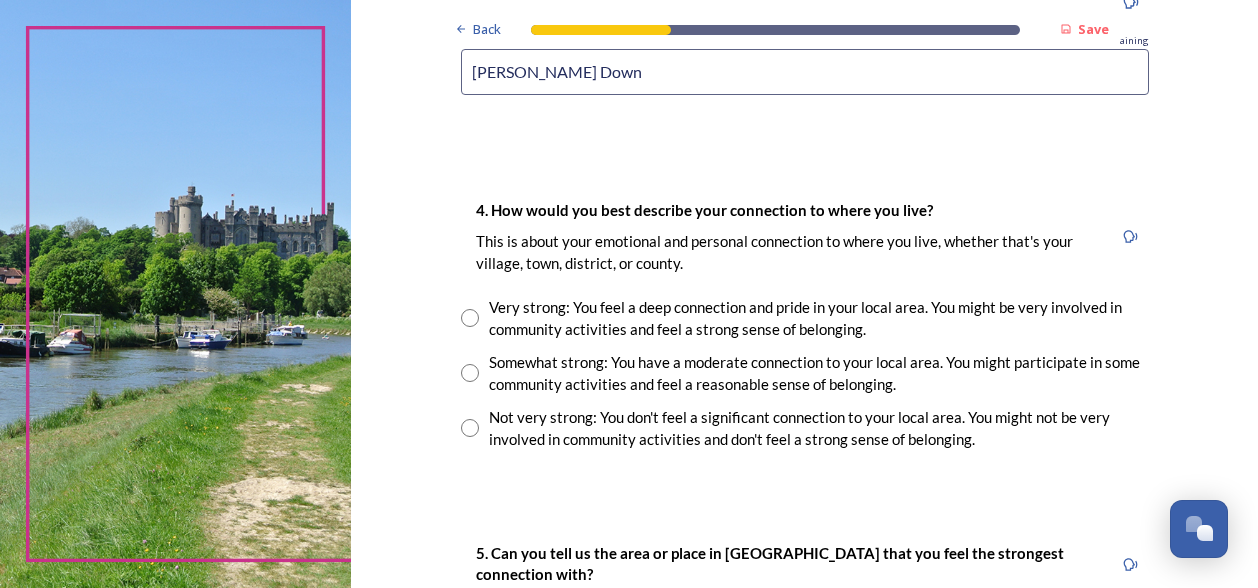 type on "[PERSON_NAME] Down" 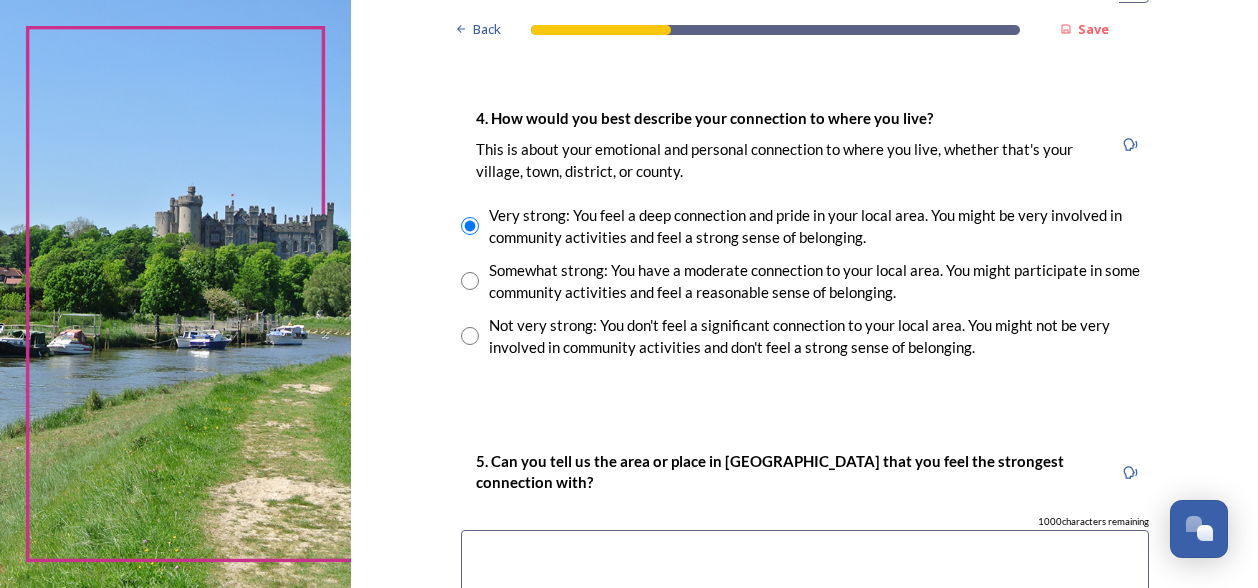 scroll, scrollTop: 1900, scrollLeft: 0, axis: vertical 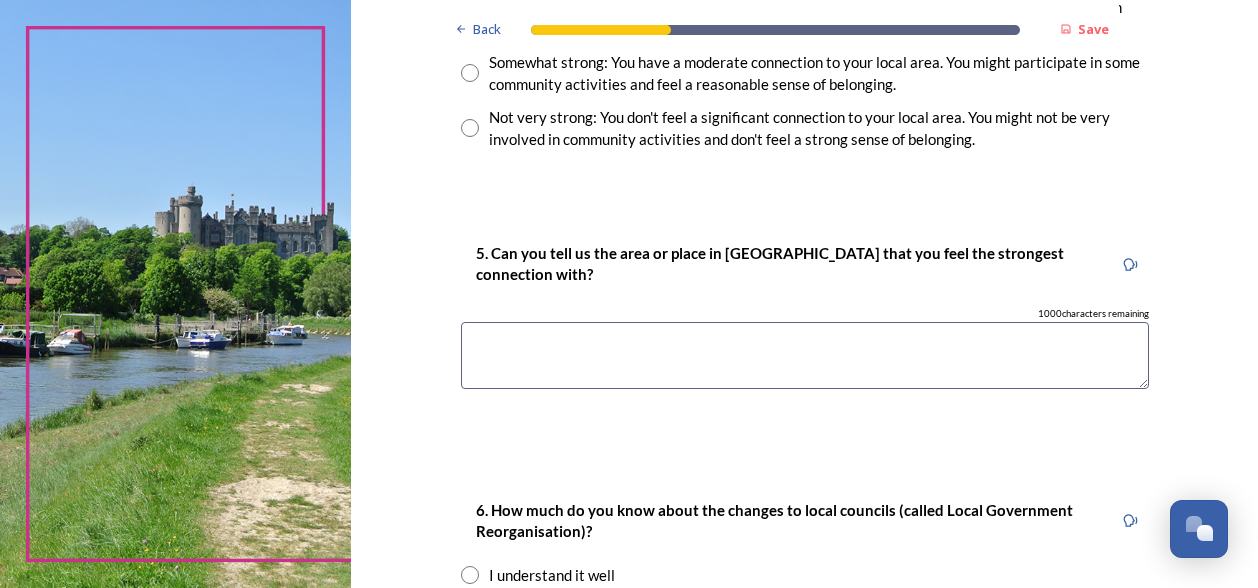 click at bounding box center [805, 355] 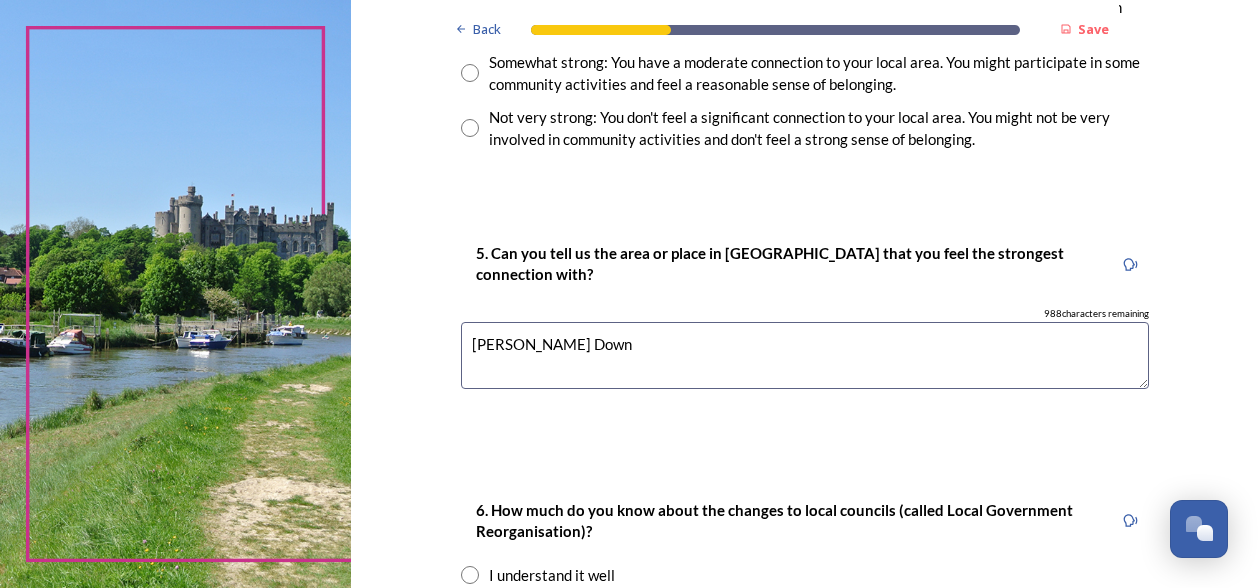 drag, startPoint x: 582, startPoint y: 343, endPoint x: 442, endPoint y: 350, distance: 140.1749 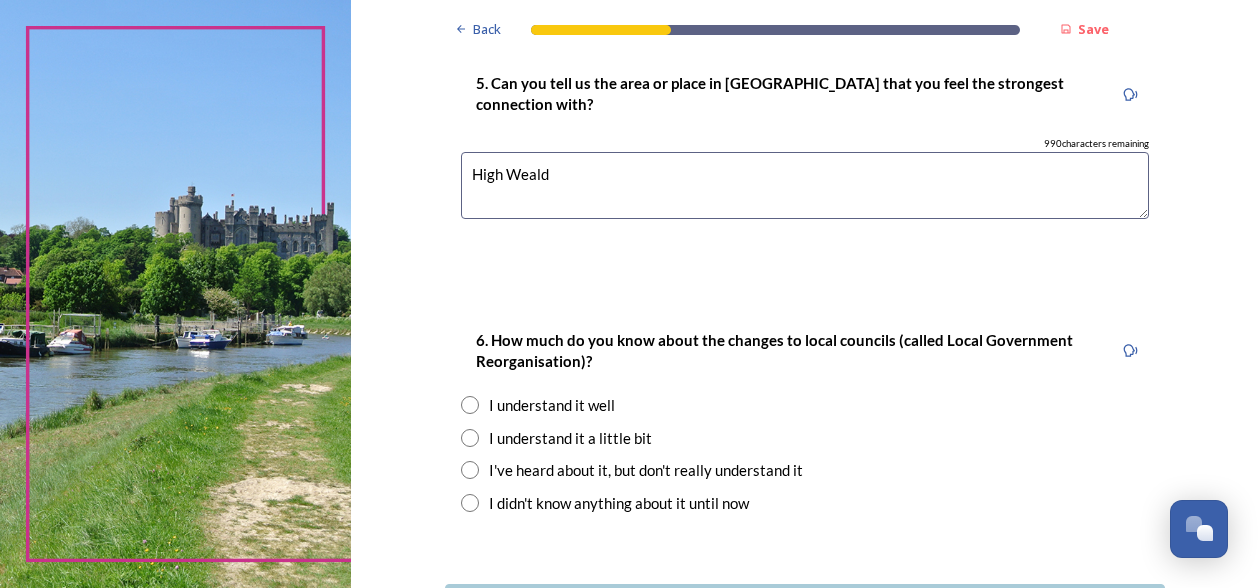 scroll, scrollTop: 2100, scrollLeft: 0, axis: vertical 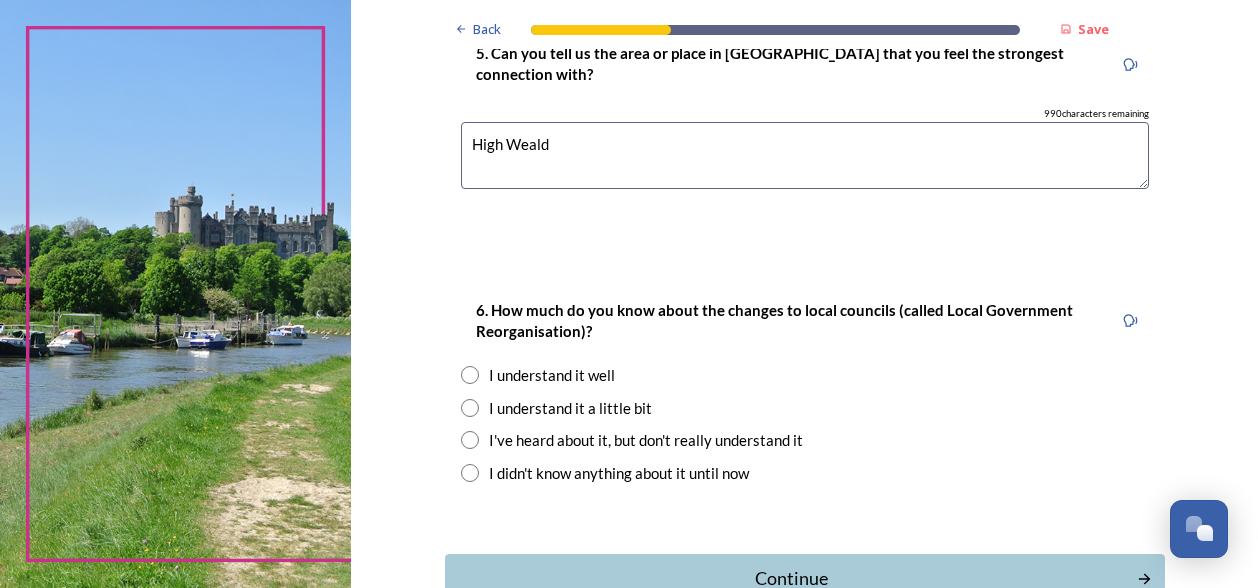 type on "High Weald" 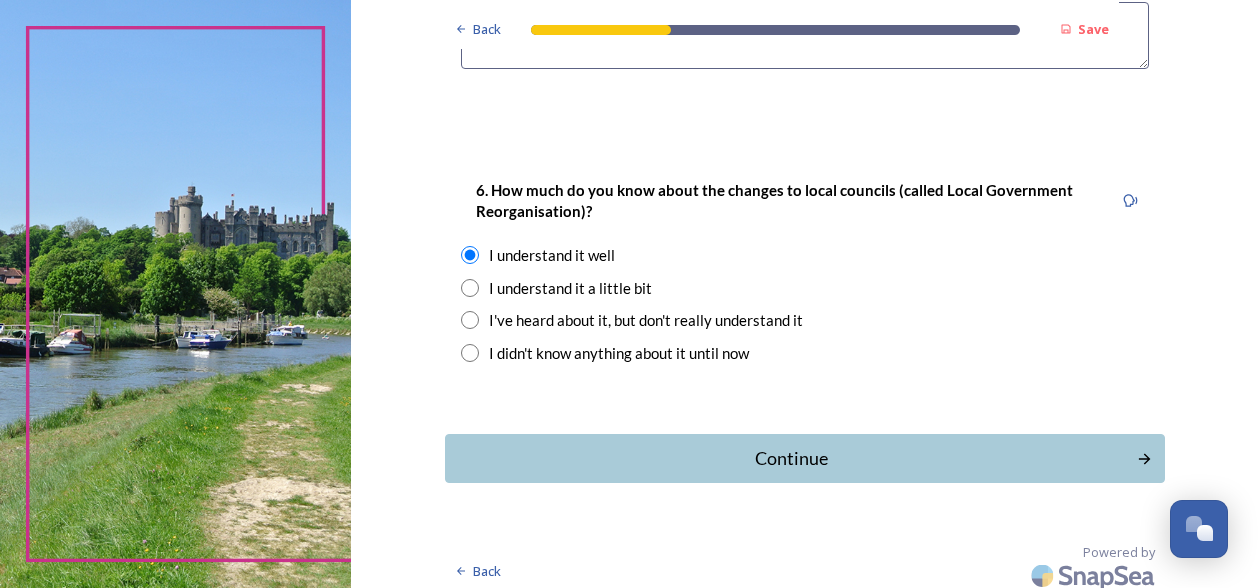 scroll, scrollTop: 2229, scrollLeft: 0, axis: vertical 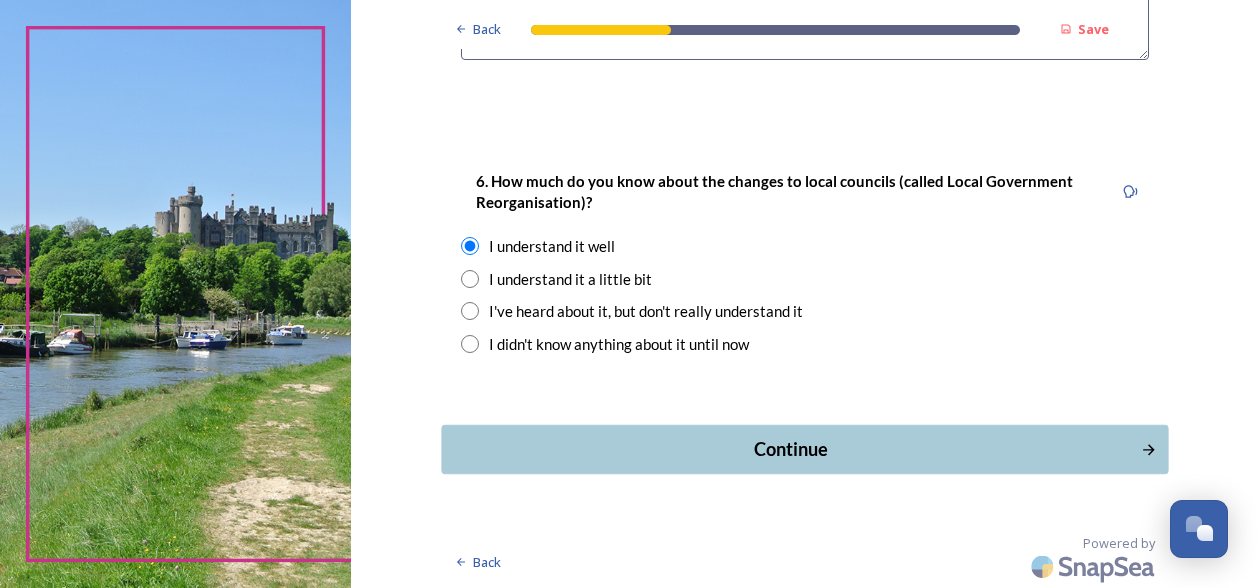 click on "Continue" at bounding box center (790, 449) 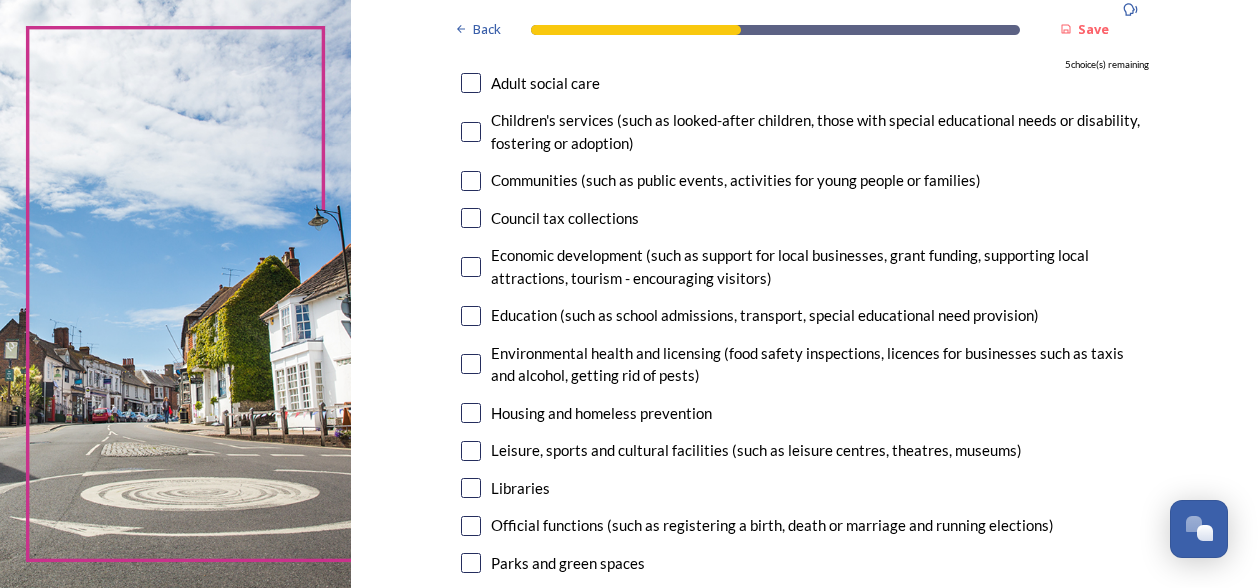scroll, scrollTop: 300, scrollLeft: 0, axis: vertical 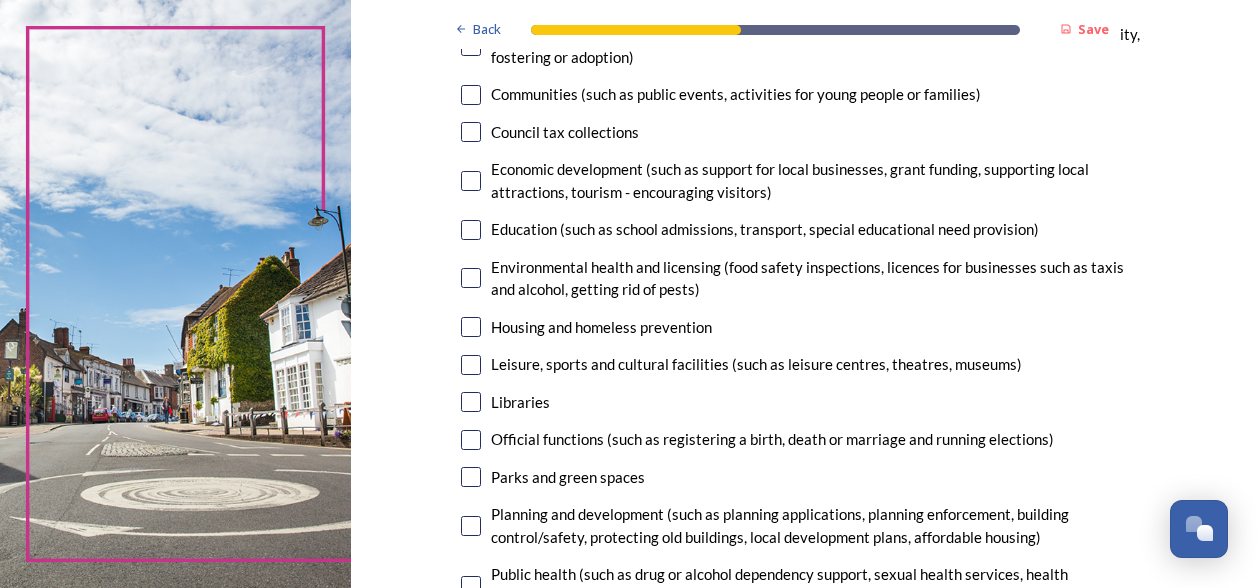 click at bounding box center [471, 181] 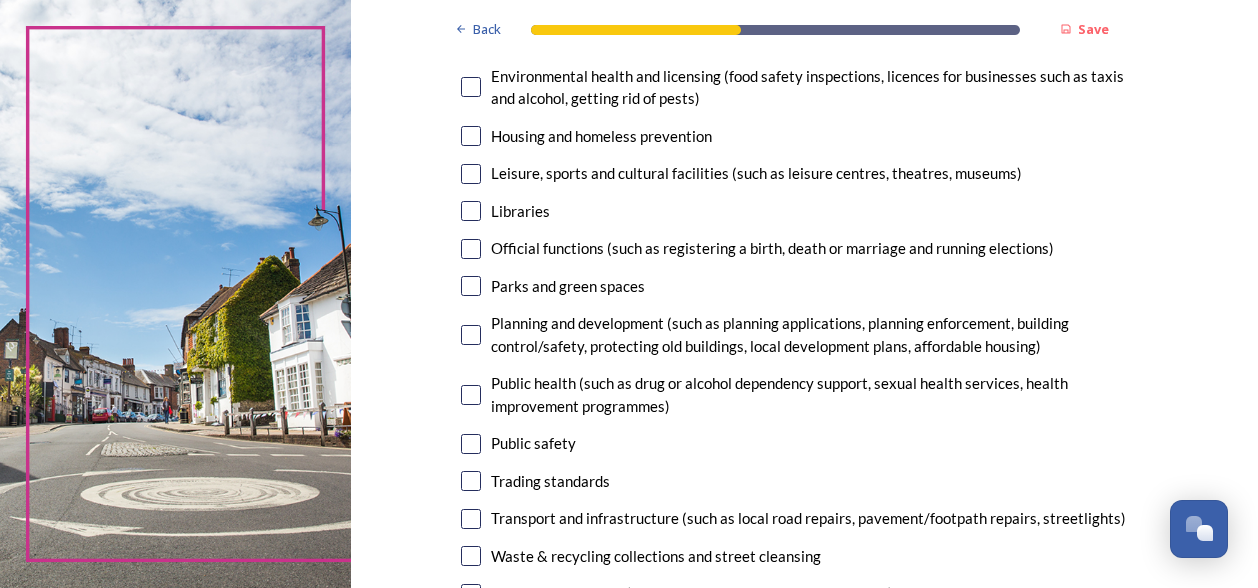scroll, scrollTop: 500, scrollLeft: 0, axis: vertical 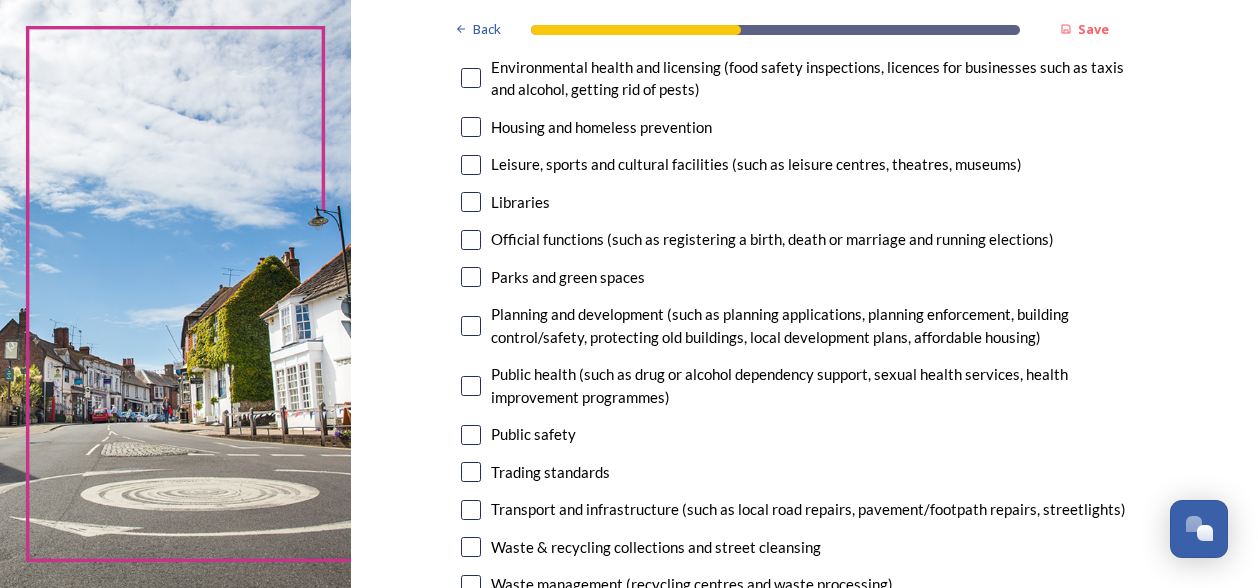 click on "Leisure, sports and cultural facilities (such as leisure centres, theatres, museums)" at bounding box center (805, 164) 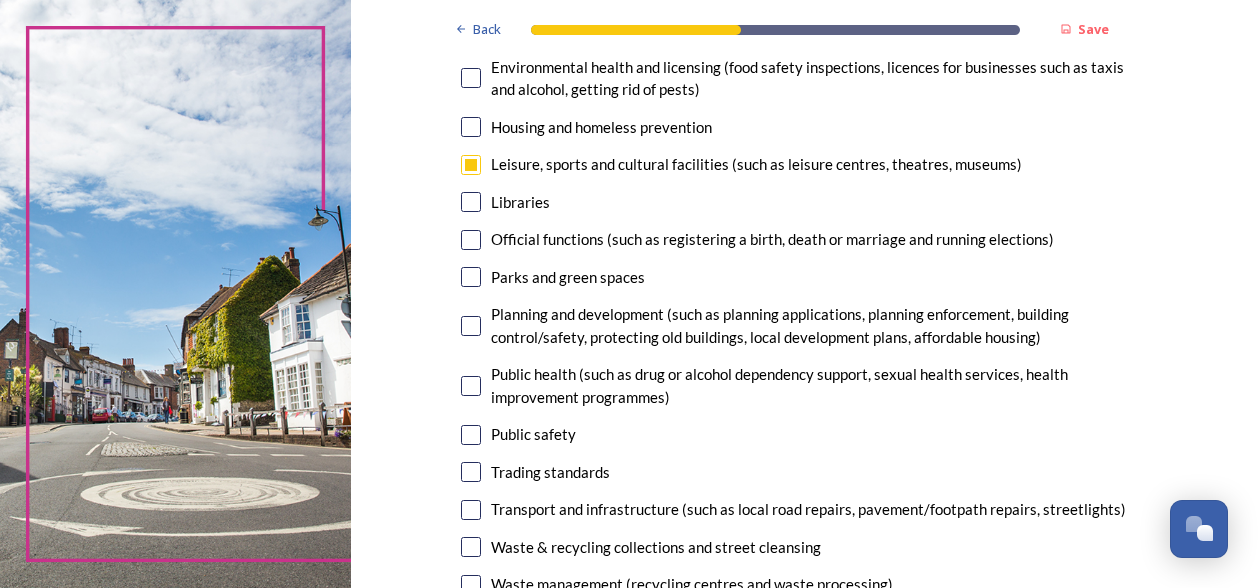 checkbox on "true" 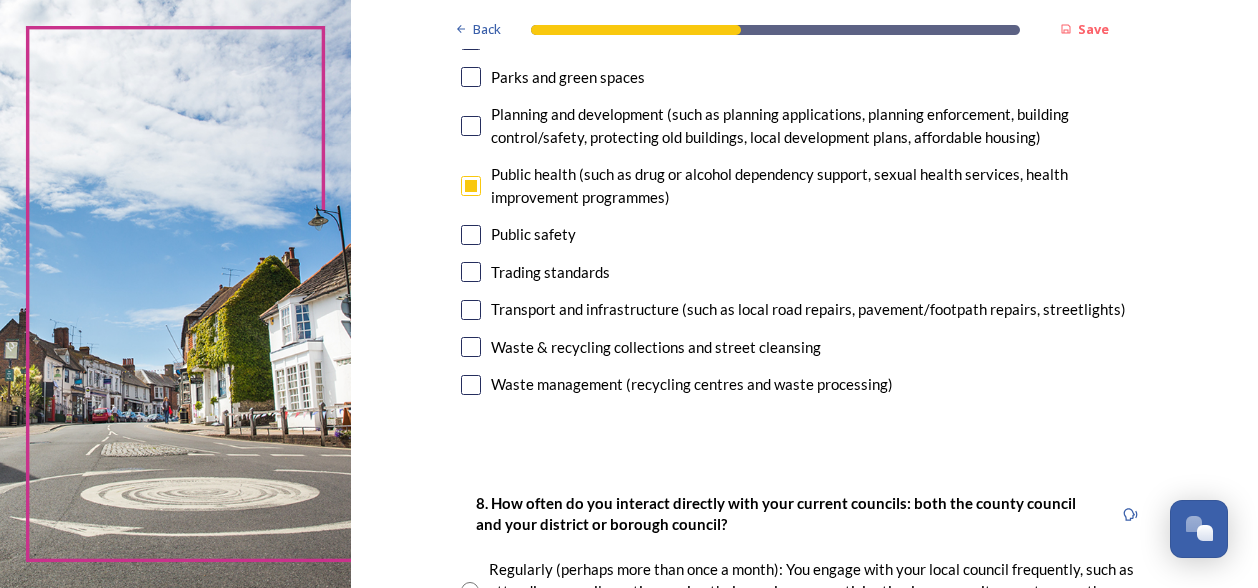 scroll, scrollTop: 600, scrollLeft: 0, axis: vertical 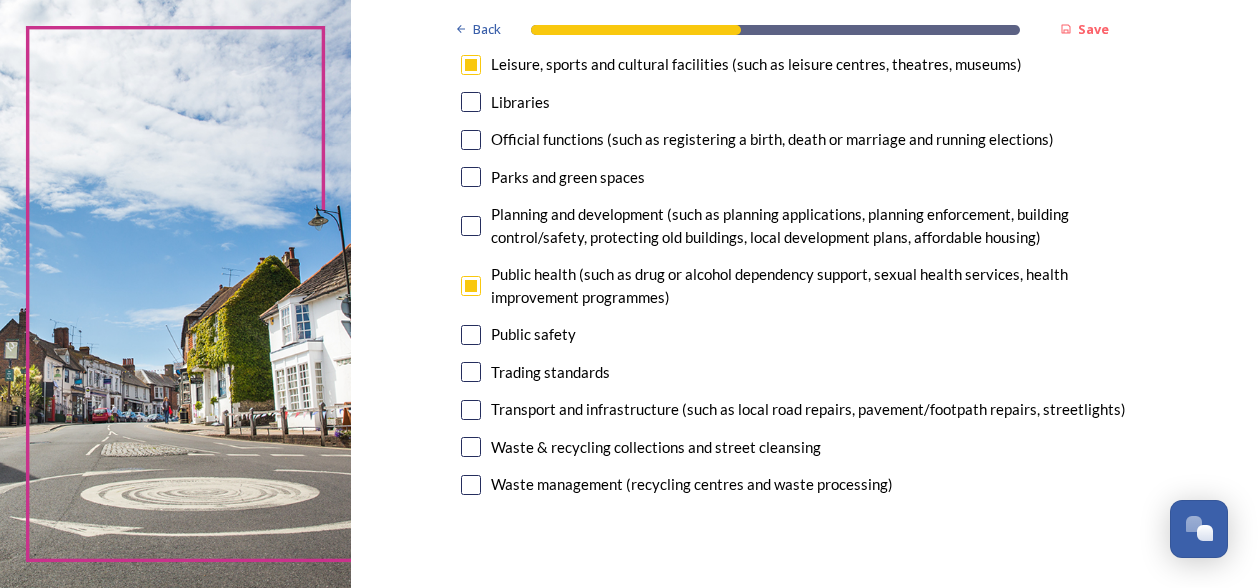 click at bounding box center [471, 447] 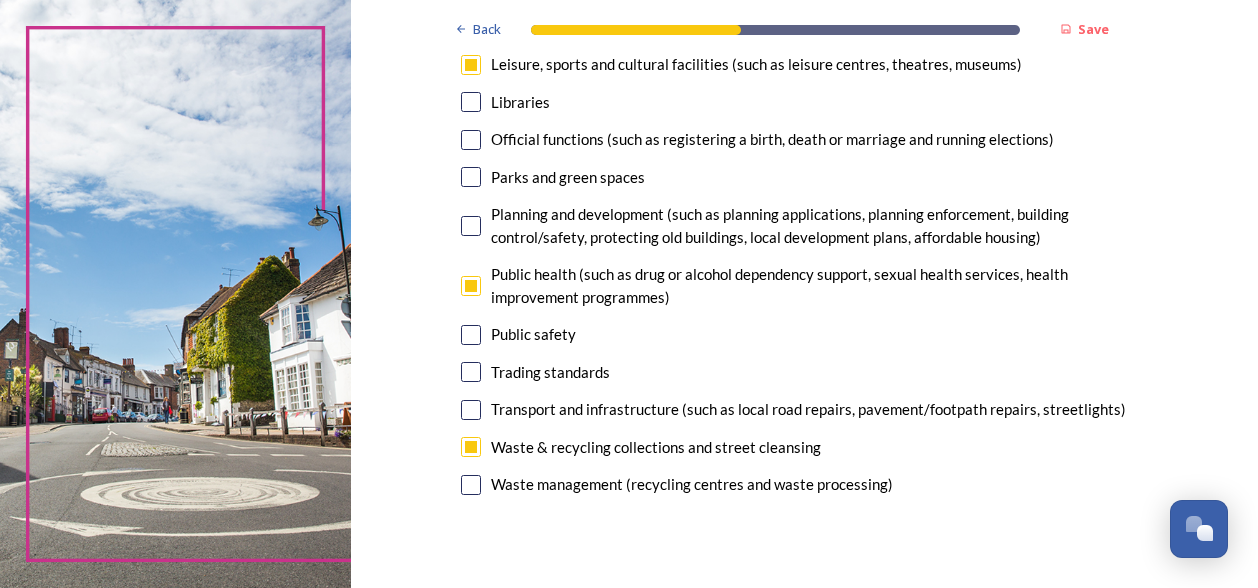 click at bounding box center [471, 485] 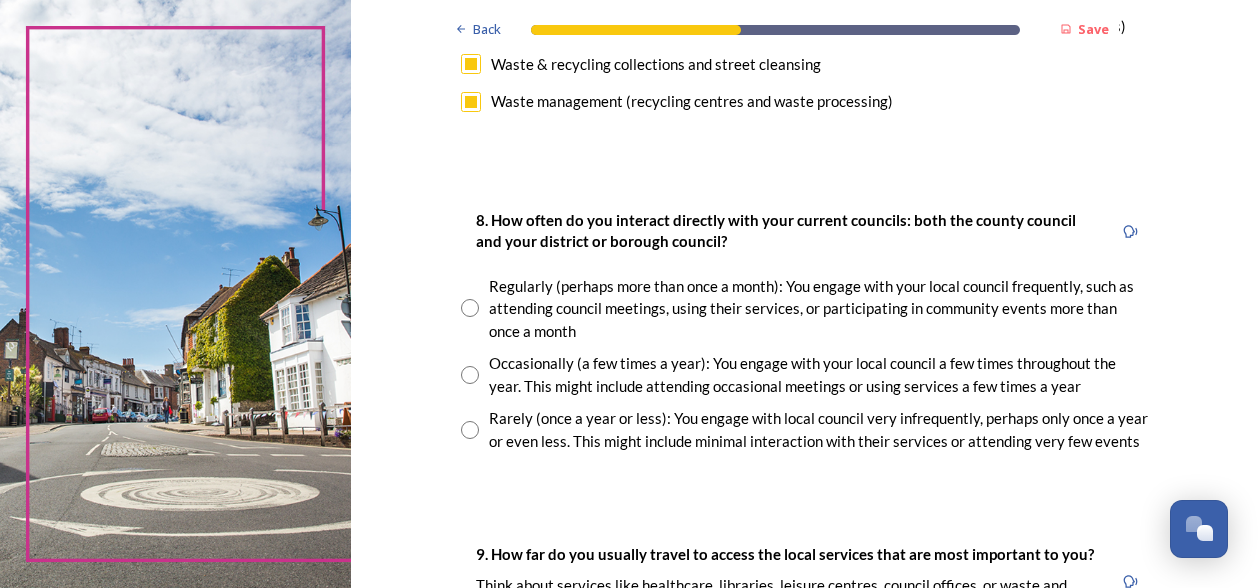 scroll, scrollTop: 1000, scrollLeft: 0, axis: vertical 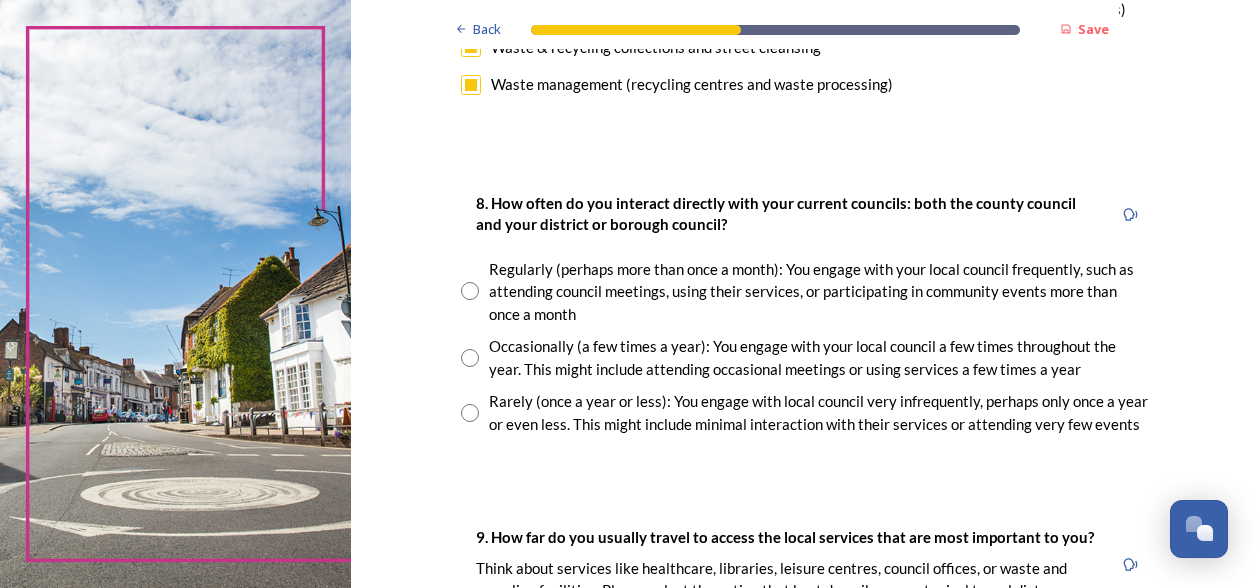 click at bounding box center (470, 291) 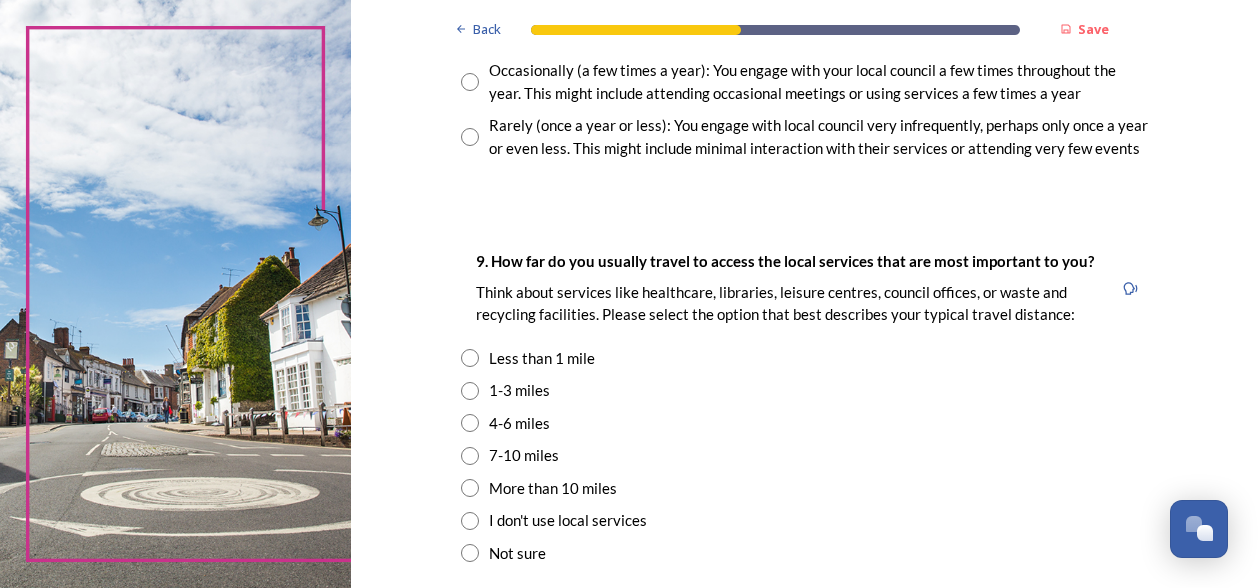 scroll, scrollTop: 1400, scrollLeft: 0, axis: vertical 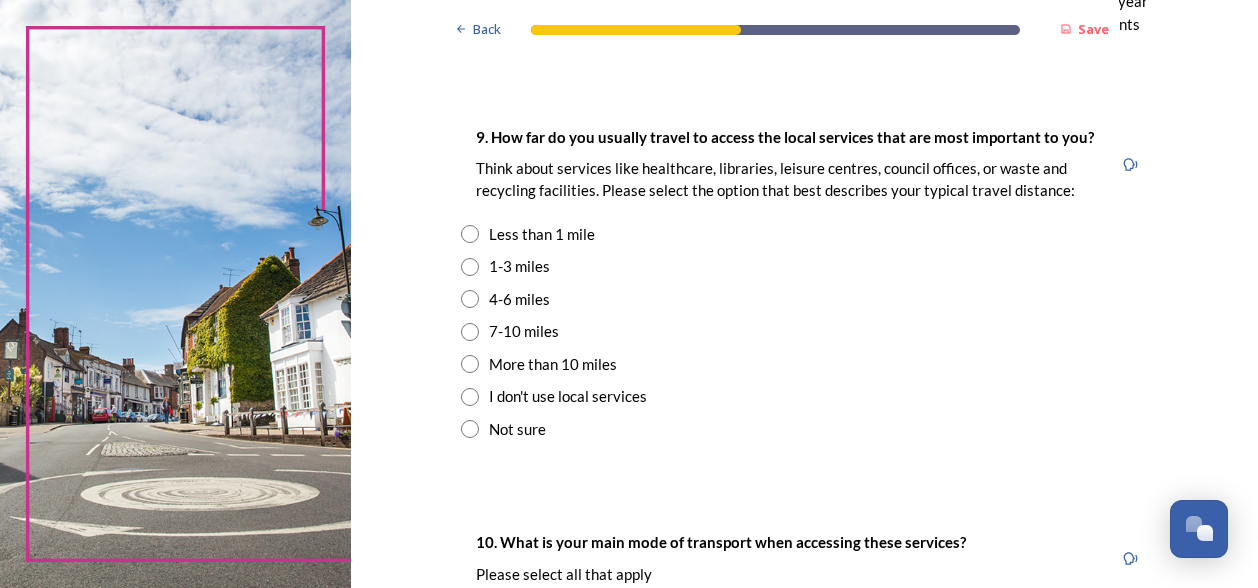 click at bounding box center [470, 299] 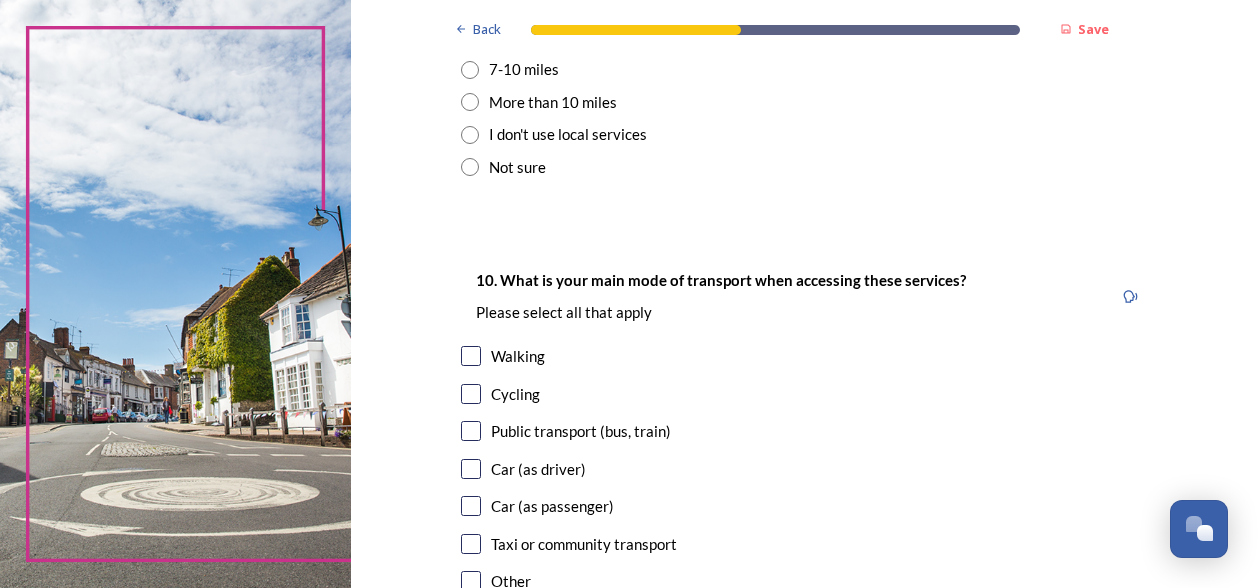 scroll, scrollTop: 1700, scrollLeft: 0, axis: vertical 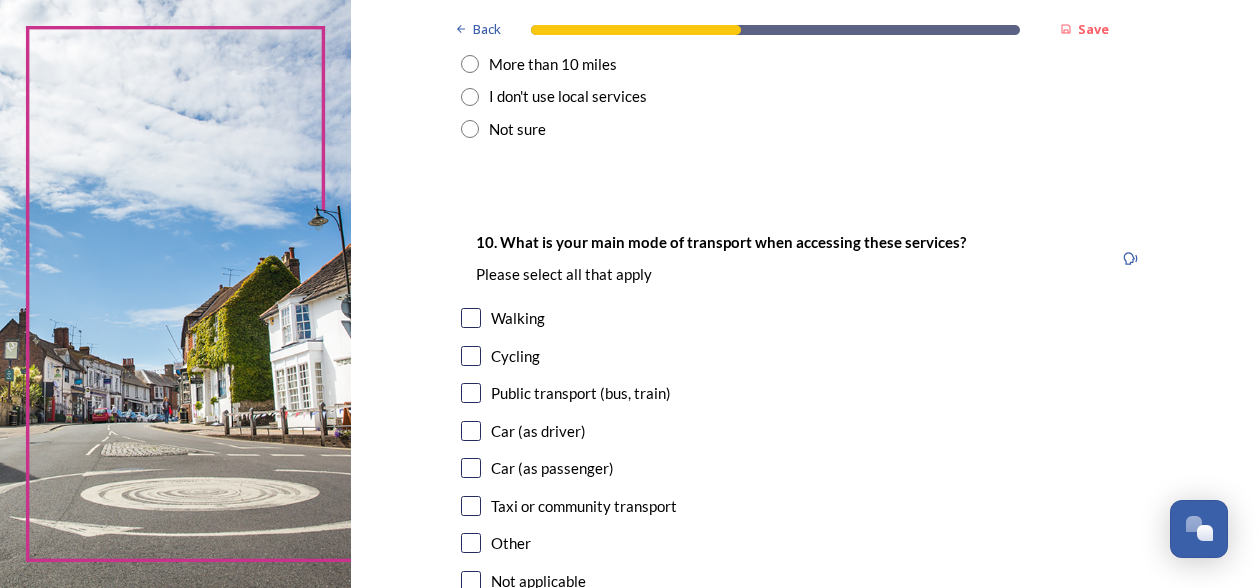 click at bounding box center (471, 431) 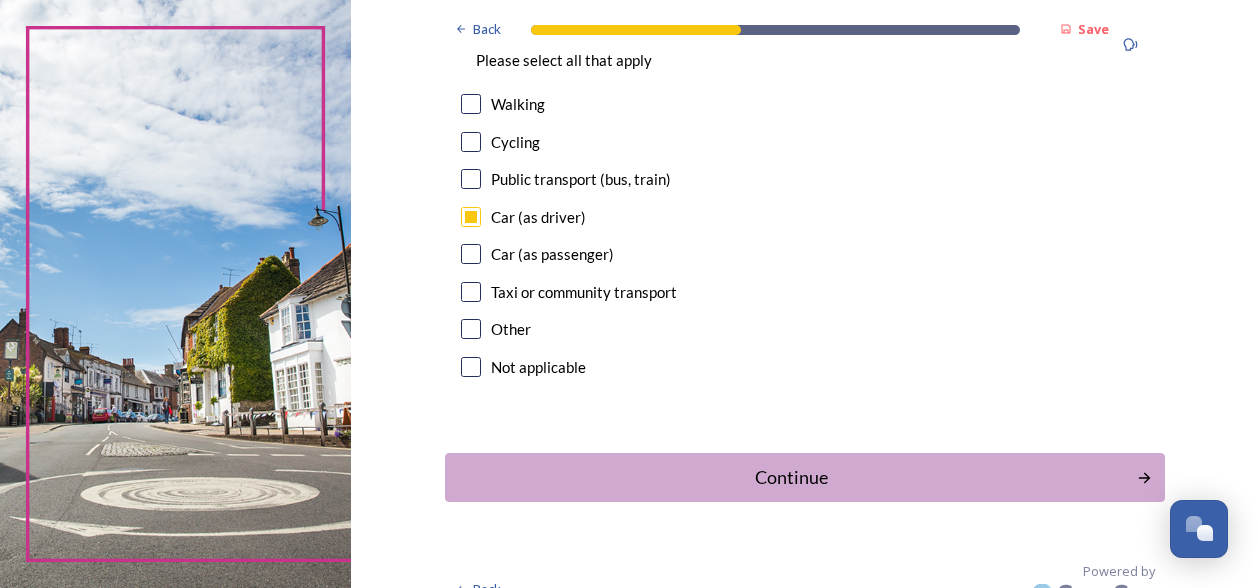 scroll, scrollTop: 1943, scrollLeft: 0, axis: vertical 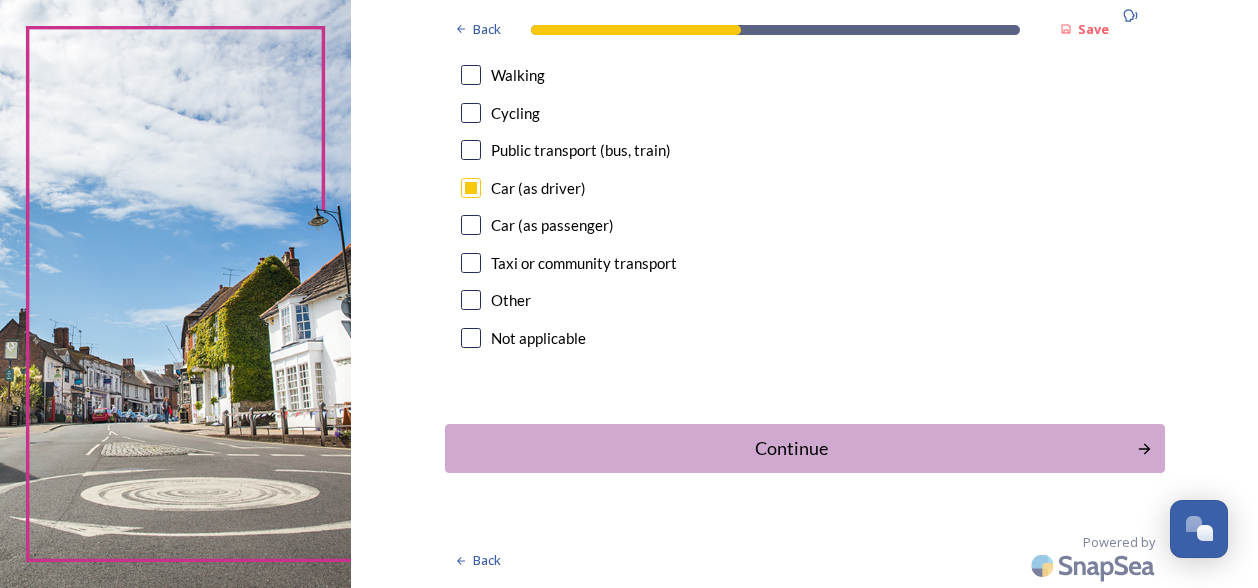 click on "Continue" at bounding box center [791, 448] 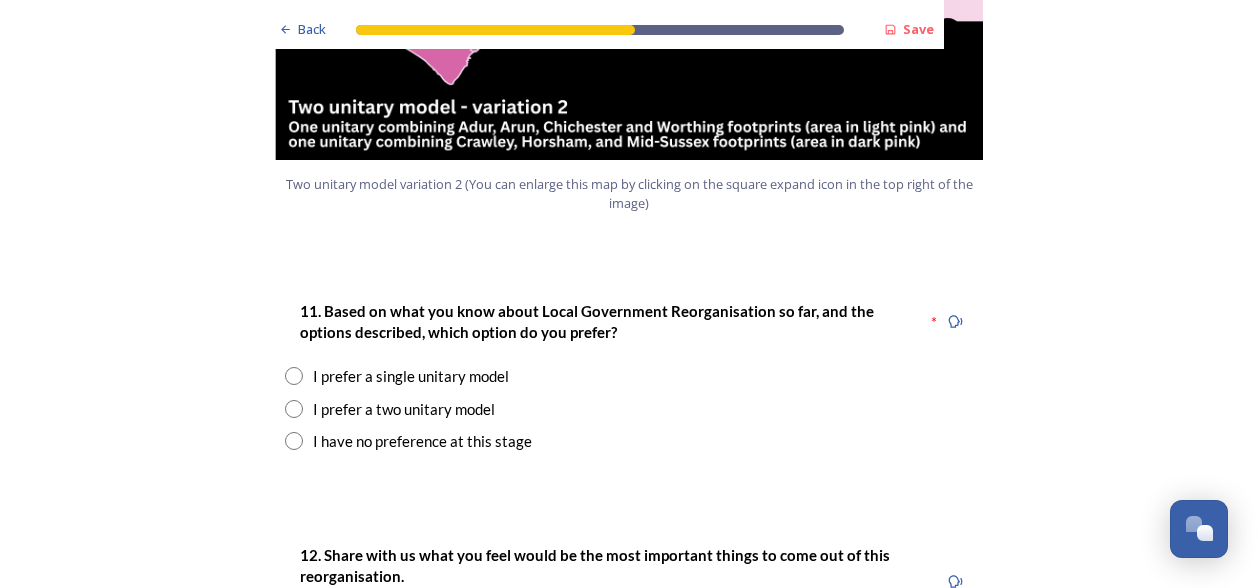 scroll, scrollTop: 2500, scrollLeft: 0, axis: vertical 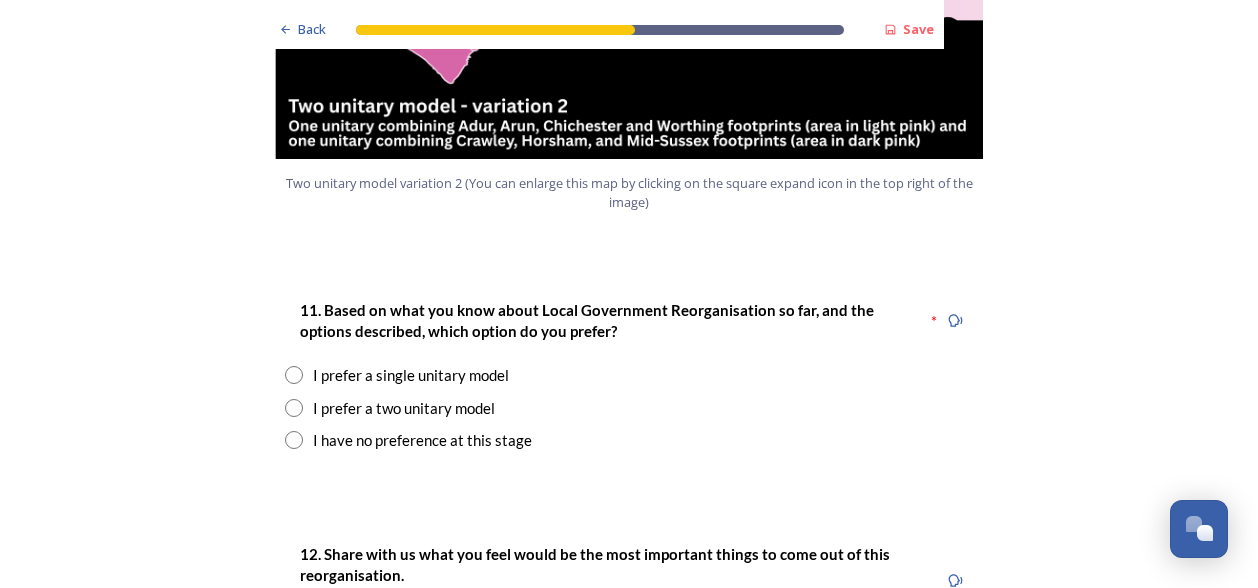 click at bounding box center [294, 408] 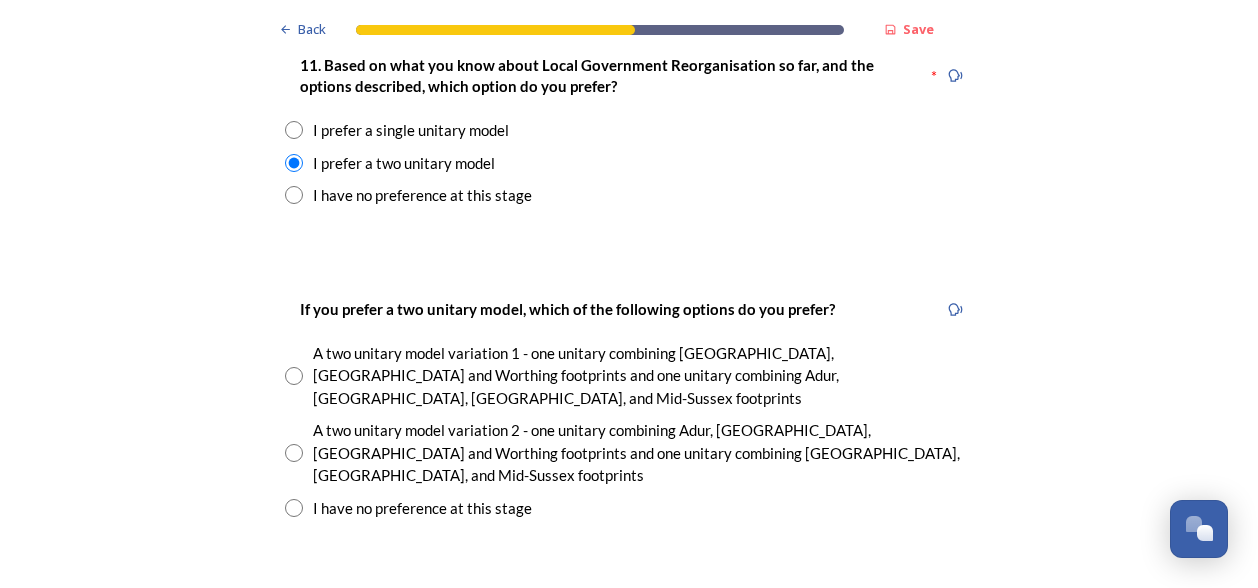 scroll, scrollTop: 2800, scrollLeft: 0, axis: vertical 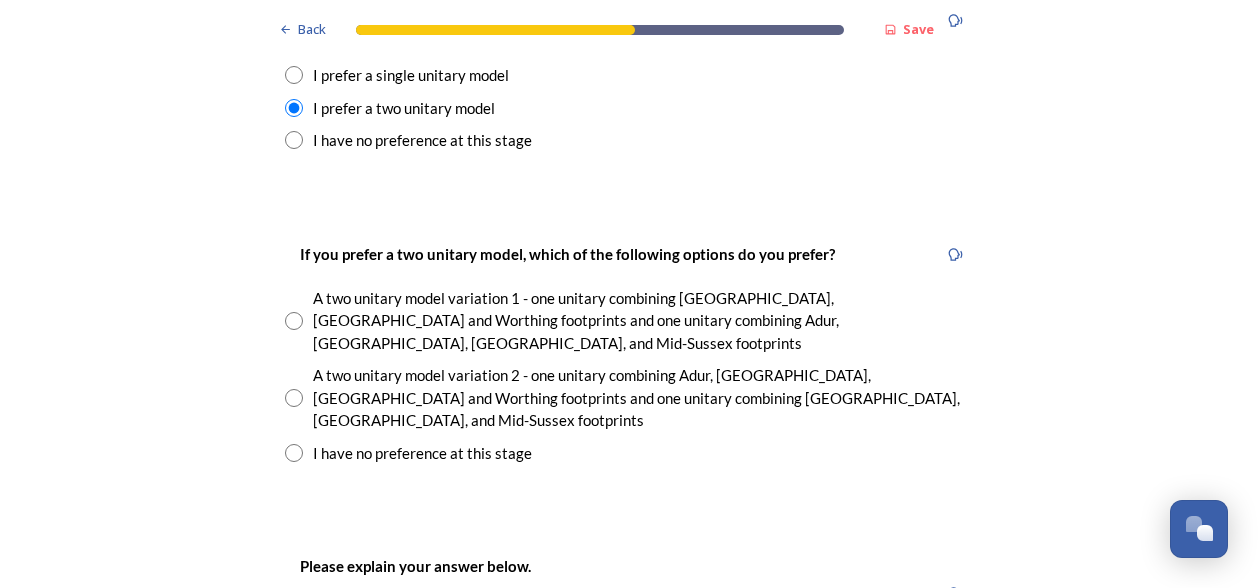 click at bounding box center [294, 398] 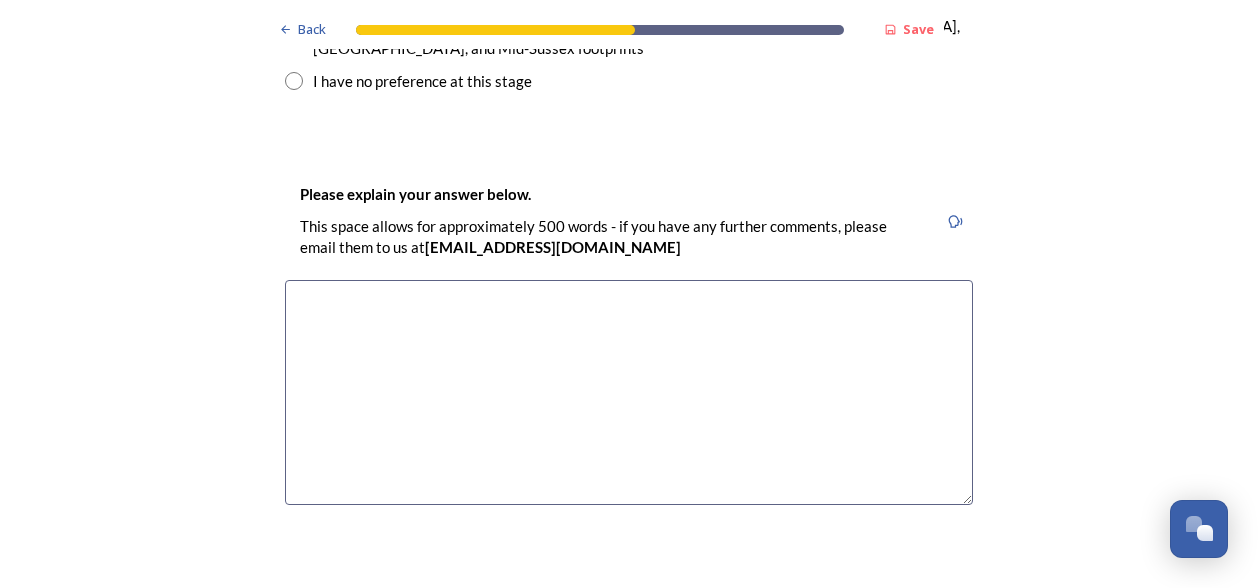 scroll, scrollTop: 3200, scrollLeft: 0, axis: vertical 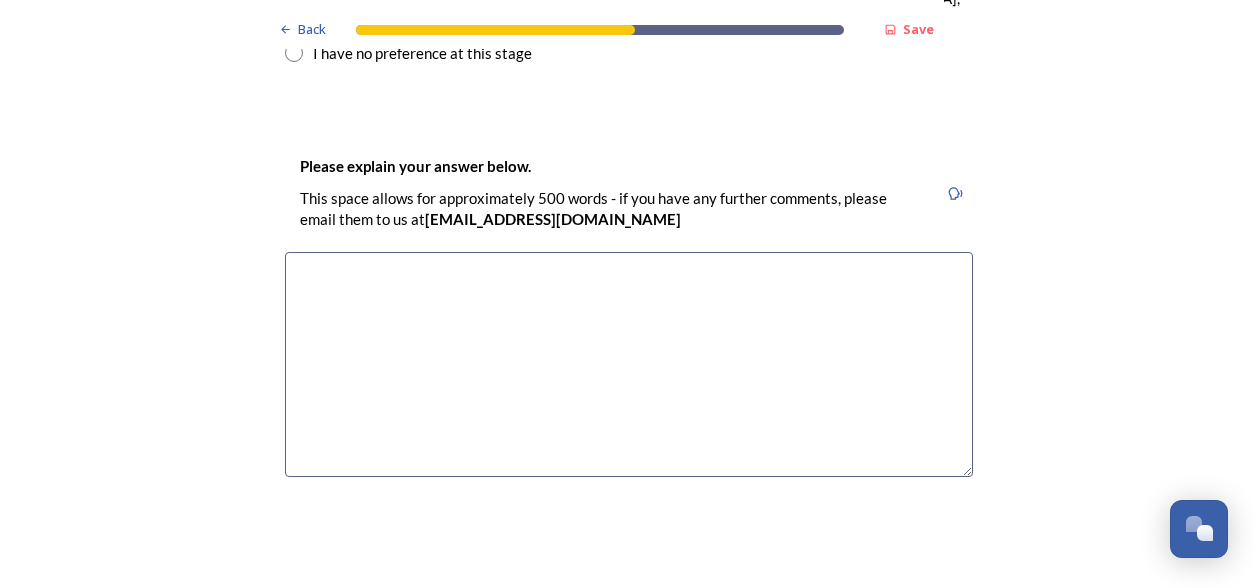 click at bounding box center (629, 364) 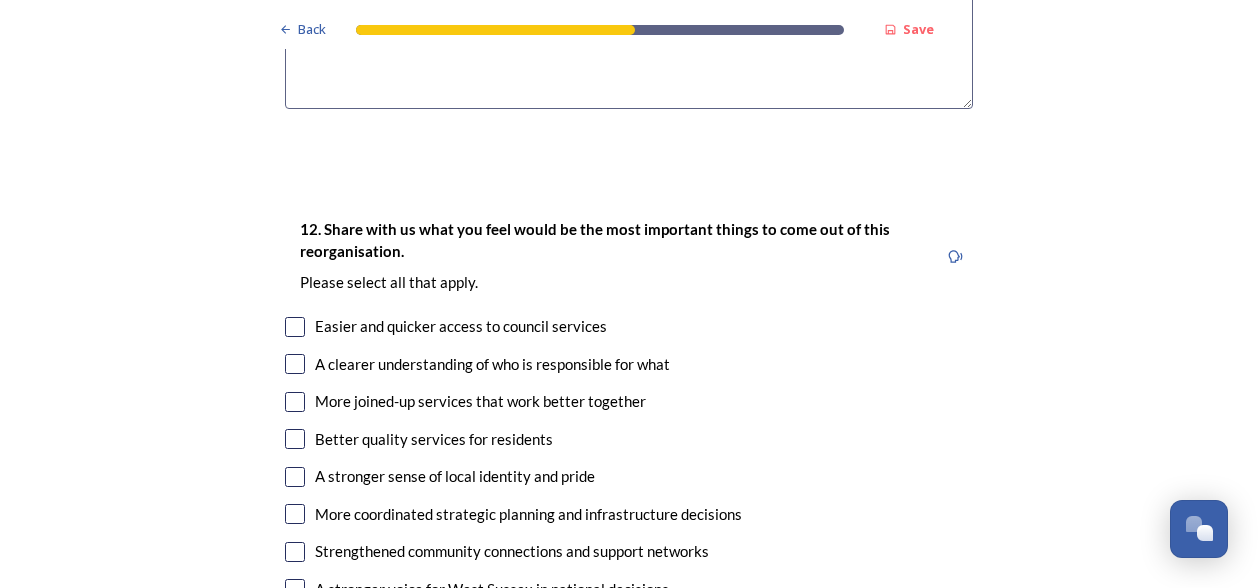 scroll, scrollTop: 3600, scrollLeft: 0, axis: vertical 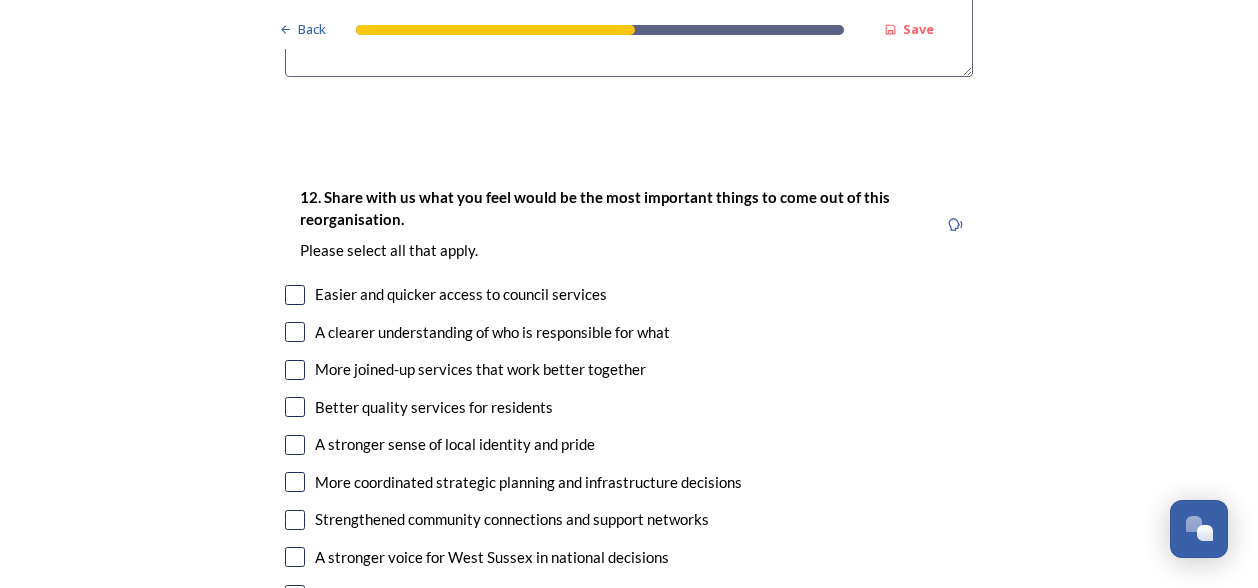 type on "Similar demographic and economy" 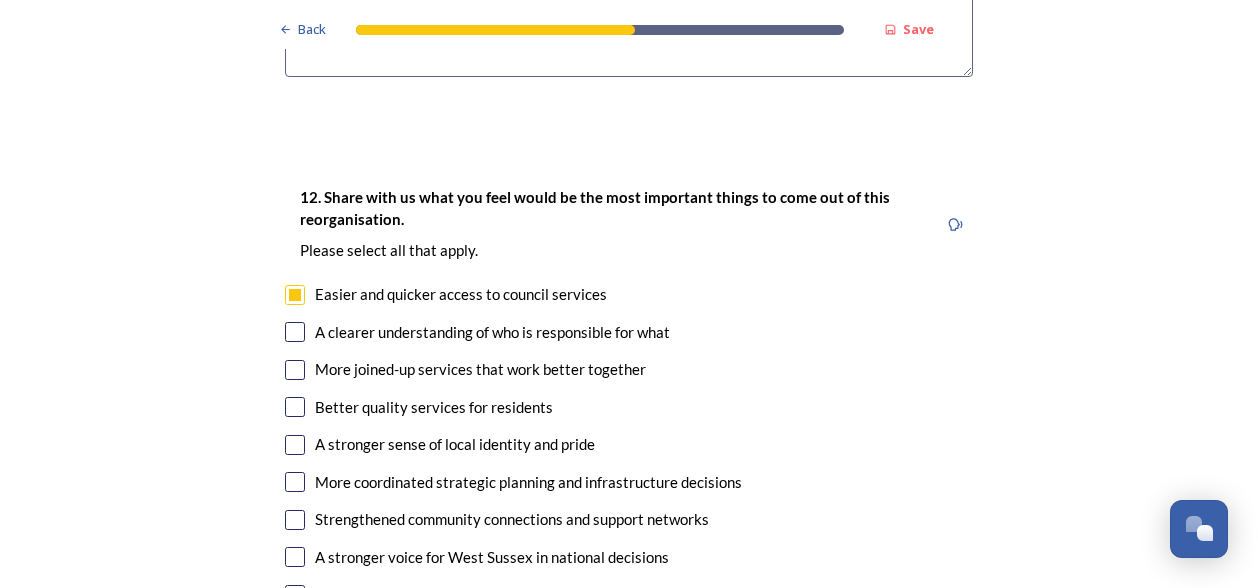 click at bounding box center [295, 332] 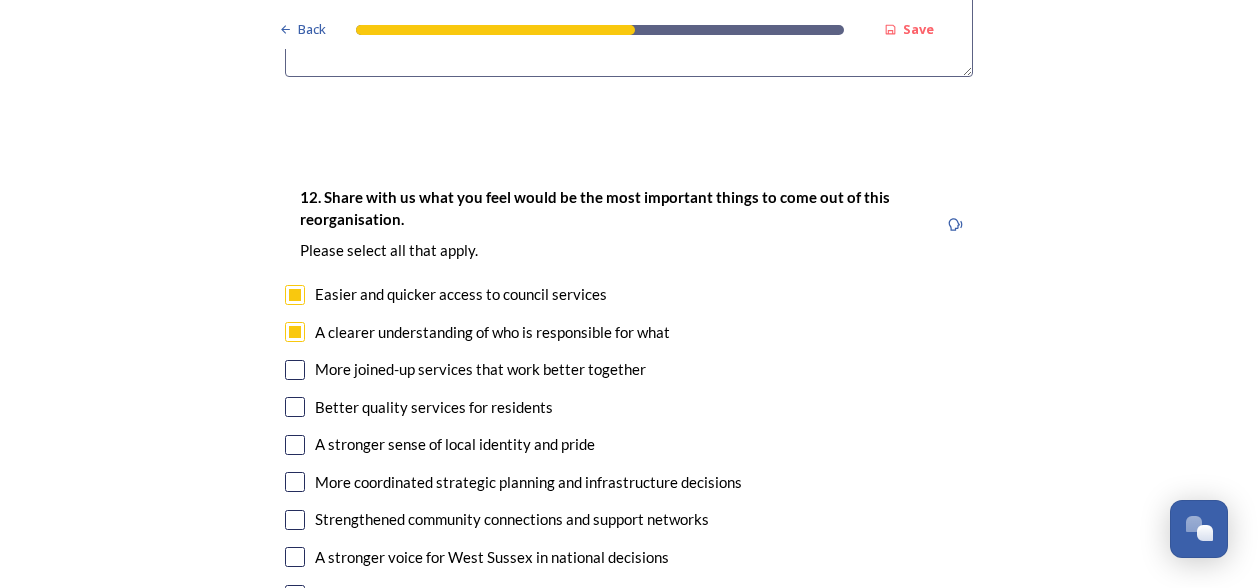 click at bounding box center [295, 407] 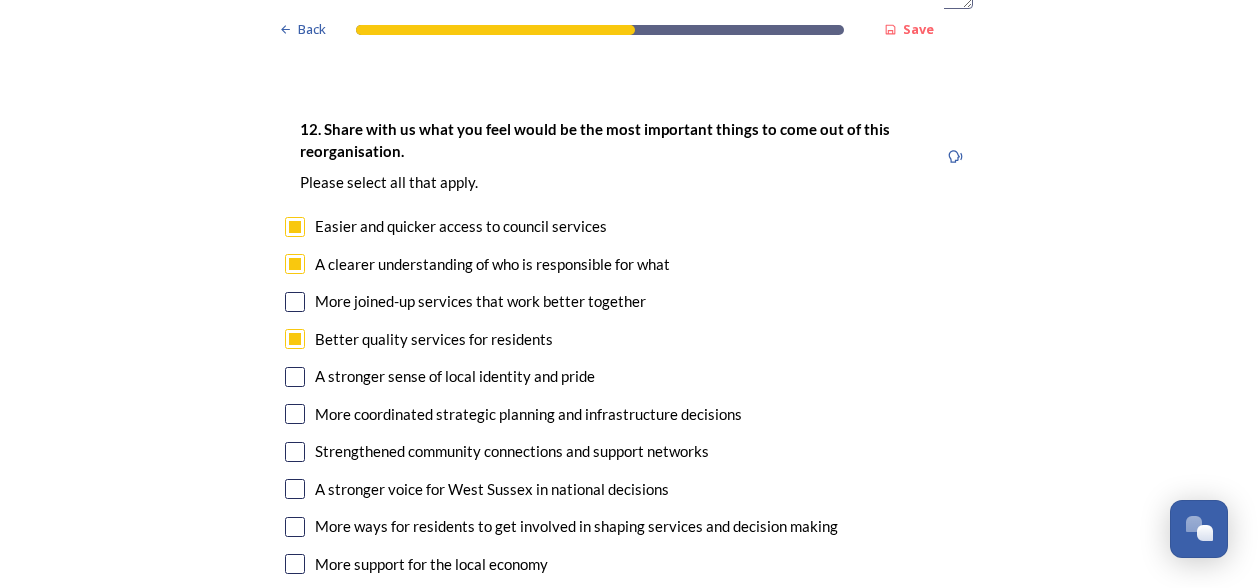 scroll, scrollTop: 3700, scrollLeft: 0, axis: vertical 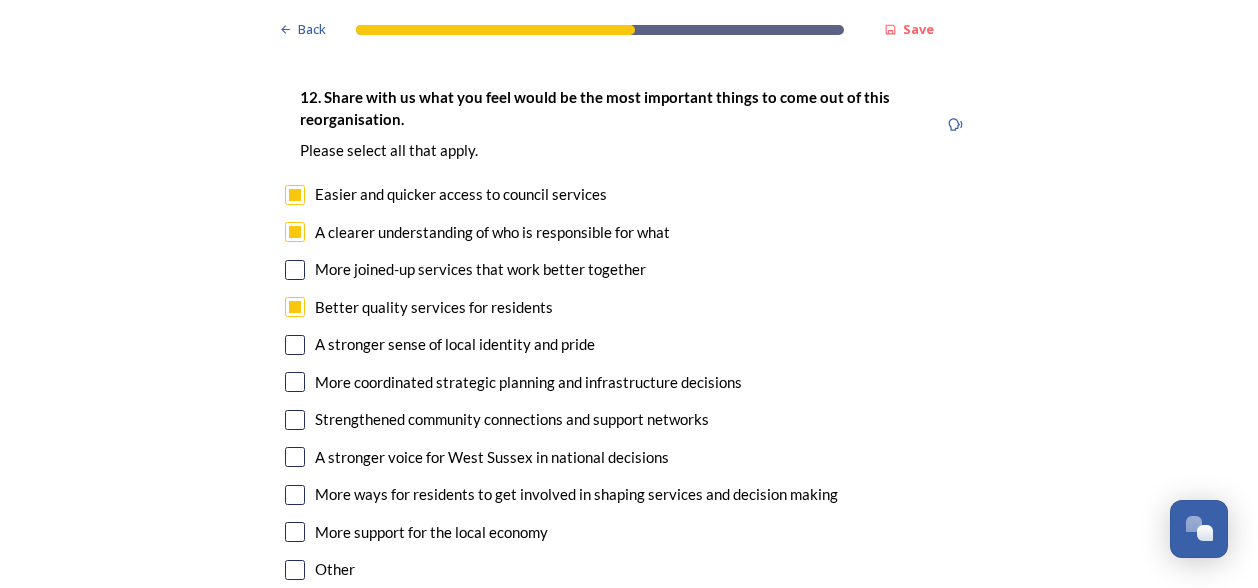click at bounding box center (295, 382) 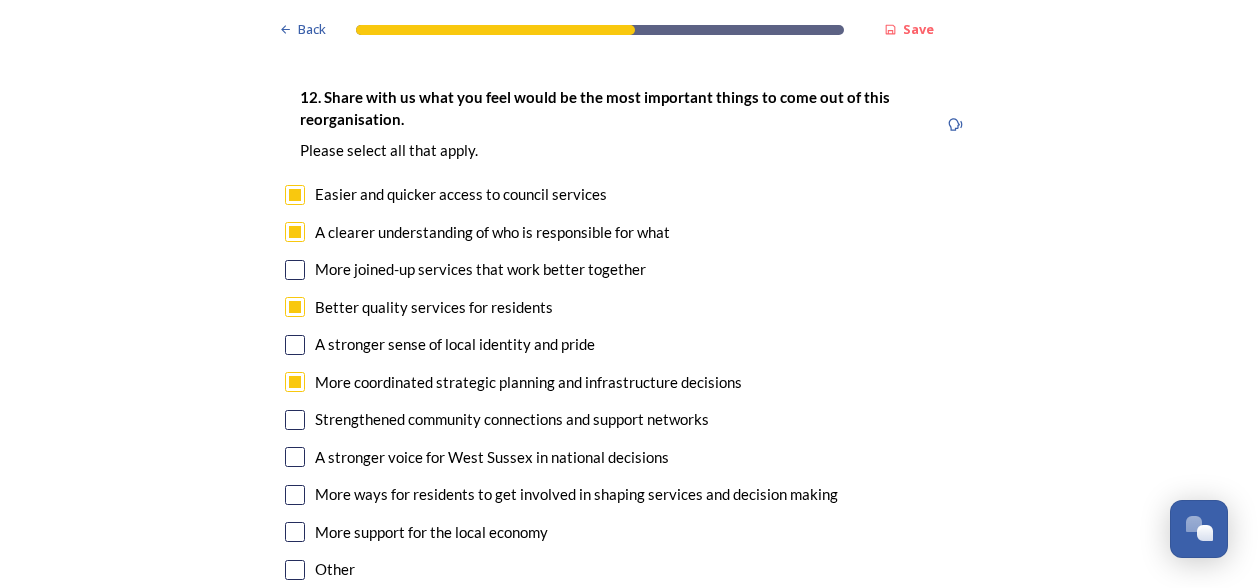 click at bounding box center (295, 532) 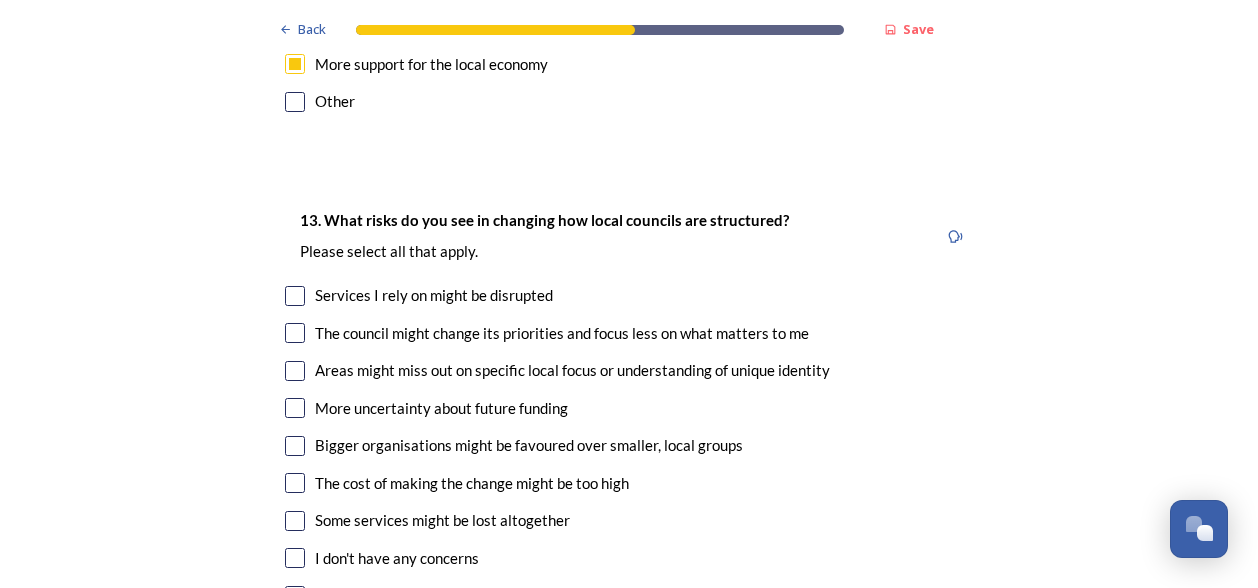 scroll, scrollTop: 4300, scrollLeft: 0, axis: vertical 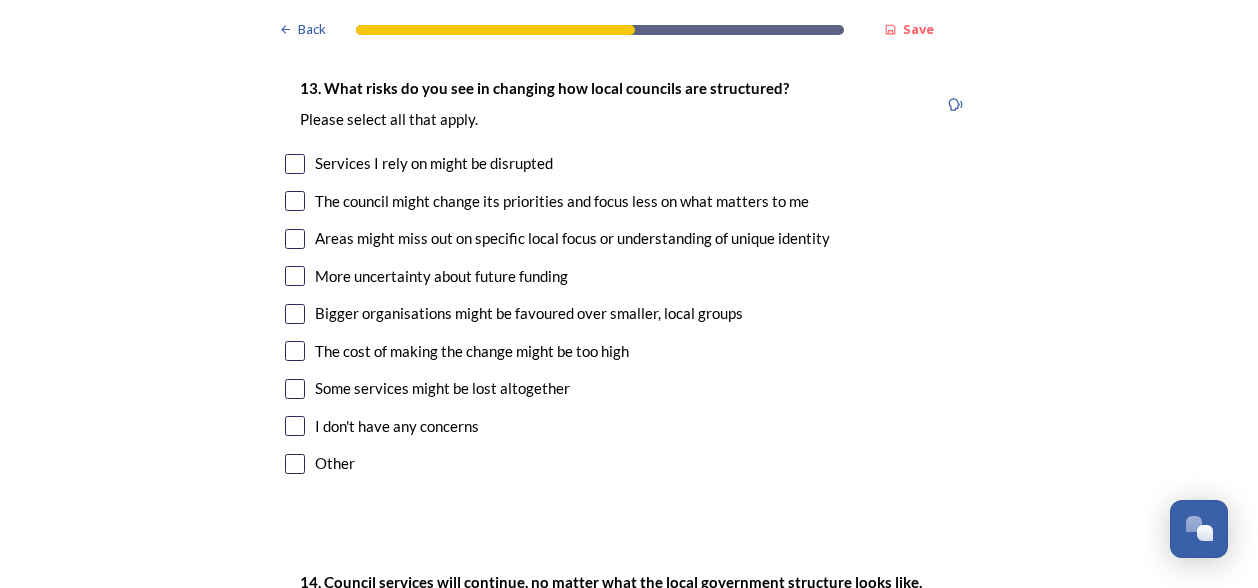 click at bounding box center [295, 464] 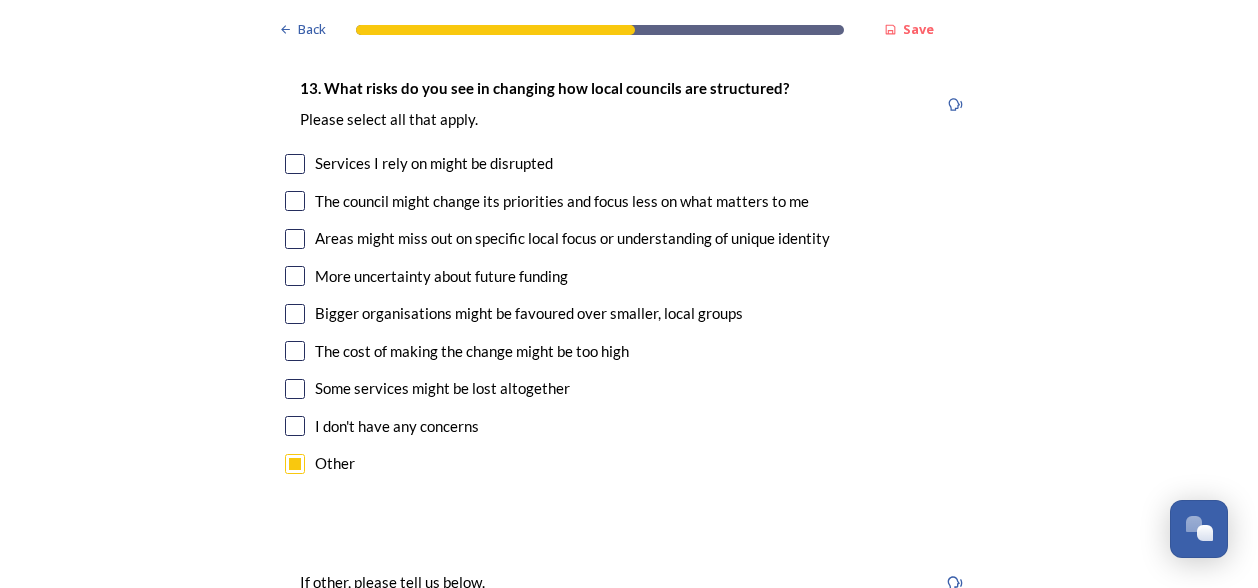 click at bounding box center [629, 653] 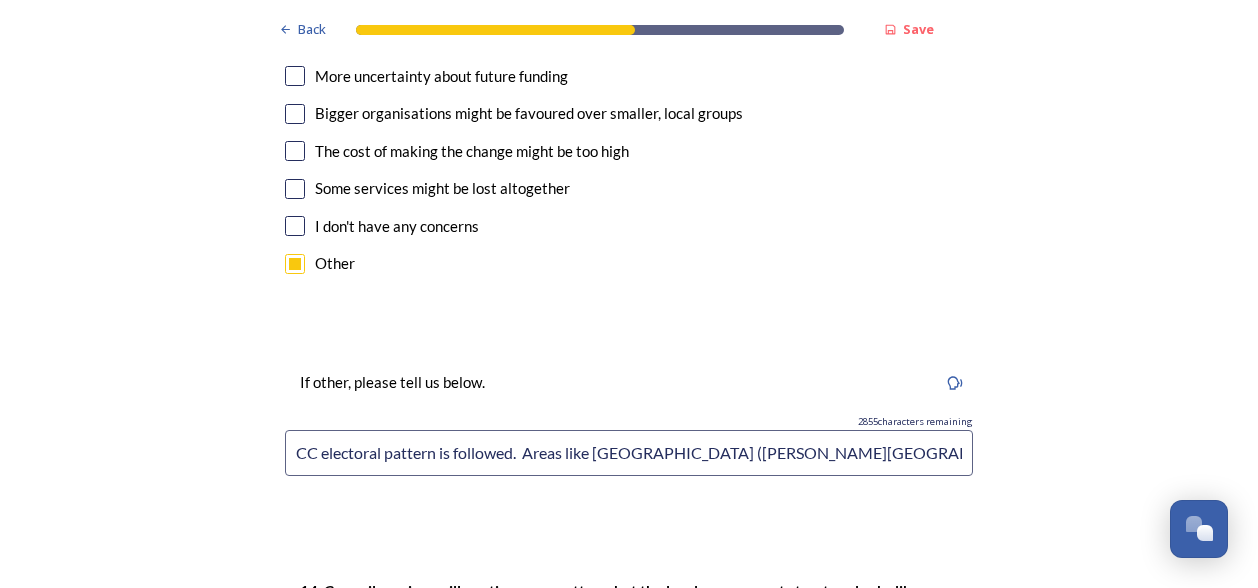 click on "Los of democratic representation if the current WSCC electoral pattern is followed.  Areas like [GEOGRAPHIC_DATA] ([PERSON_NAME][GEOGRAPHIC_DATA] + part of [GEOGRAPHIC_DATA][PERSON_NAME])" at bounding box center [629, 453] 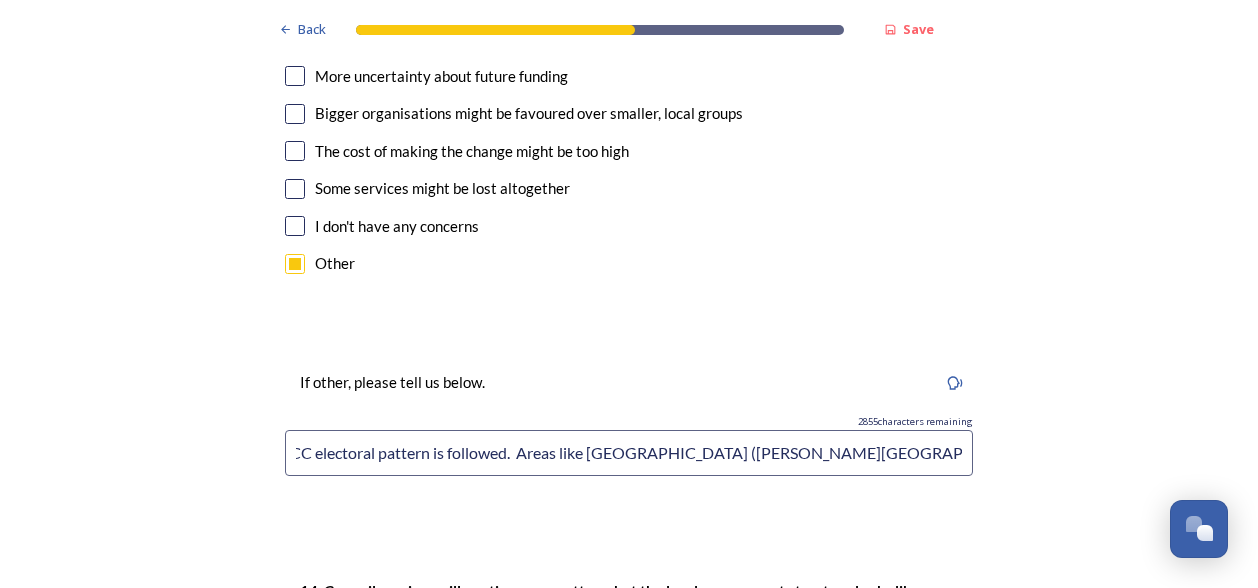 click on "Los of democratic representation if the current WSCC electoral pattern is followed.  Areas like [GEOGRAPHIC_DATA] ([PERSON_NAME][GEOGRAPHIC_DATA] + part of [GEOGRAPHIC_DATA][PERSON_NAME])" at bounding box center [629, 453] 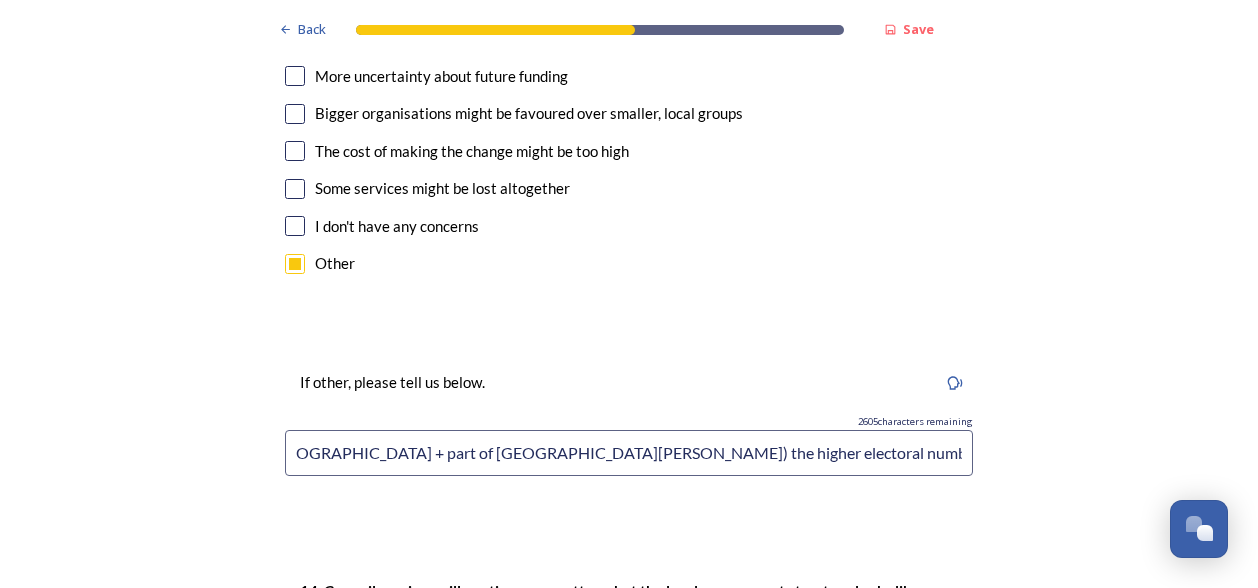 scroll, scrollTop: 0, scrollLeft: 2059, axis: horizontal 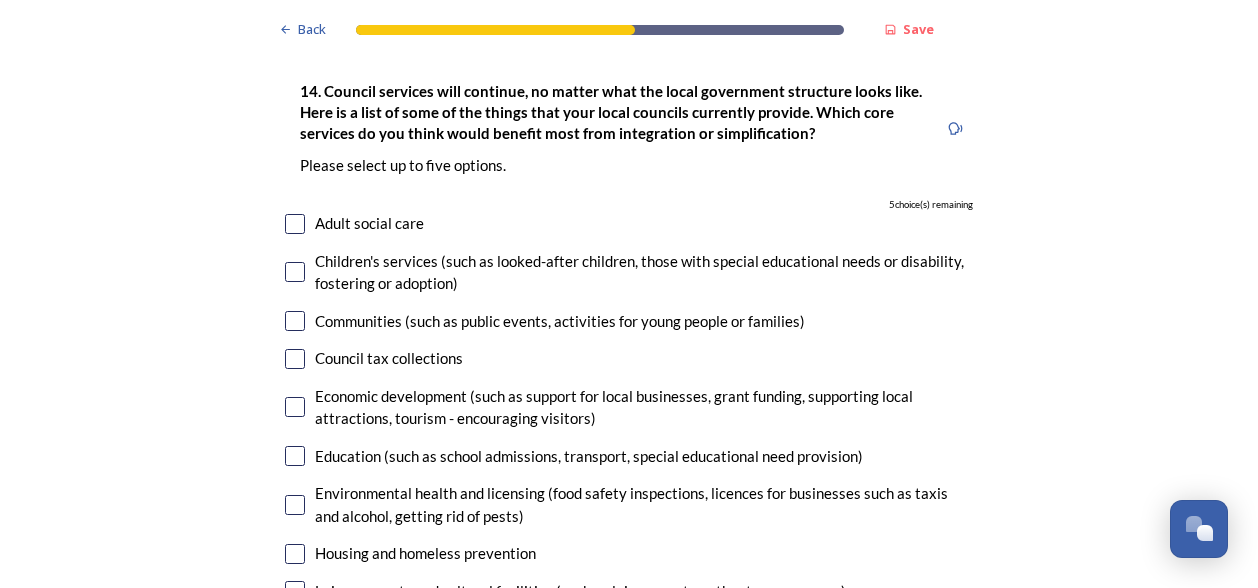 type on "Los of democratic representation if the current WSCC electoral pattern is followed.  Villages like [PERSON_NAME] Down will effectively lose the voice they have through having two Cllrs in [GEOGRAPHIC_DATA].  As part of the  [GEOGRAPHIC_DATA] in [GEOGRAPHIC_DATA] ([PERSON_NAME][GEOGRAPHIC_DATA] + part of [GEOGRAPHIC_DATA][PERSON_NAME]) the higher electoral numbers in [GEOGRAPHIC_DATA][PERSON_NAME] will mean that the Cllr always come from that part of the constituency." 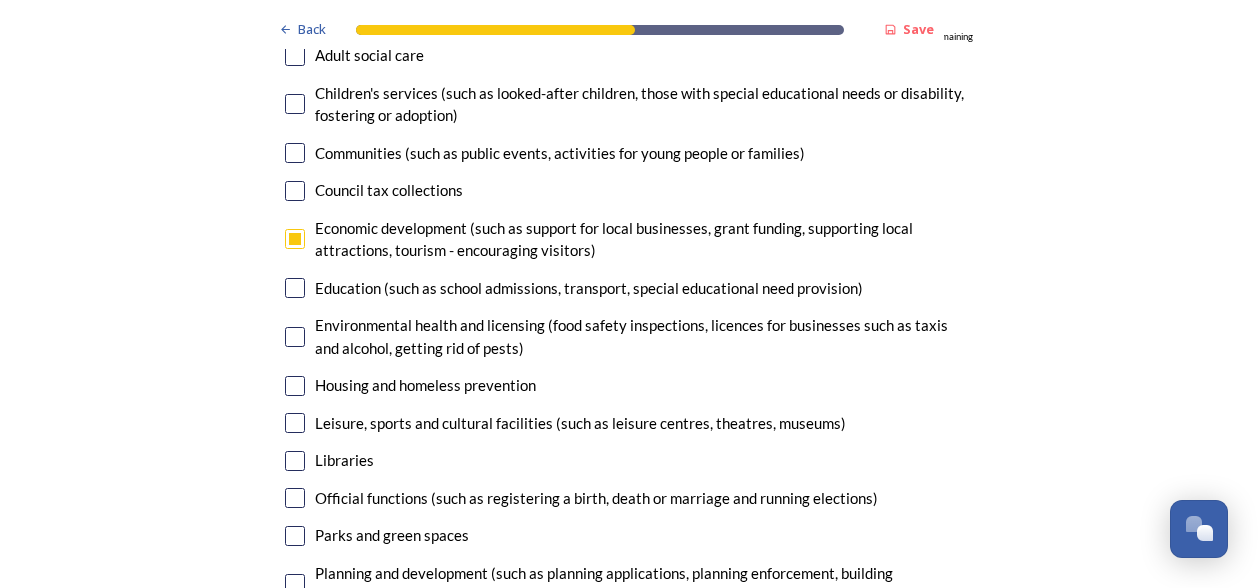 scroll, scrollTop: 5200, scrollLeft: 0, axis: vertical 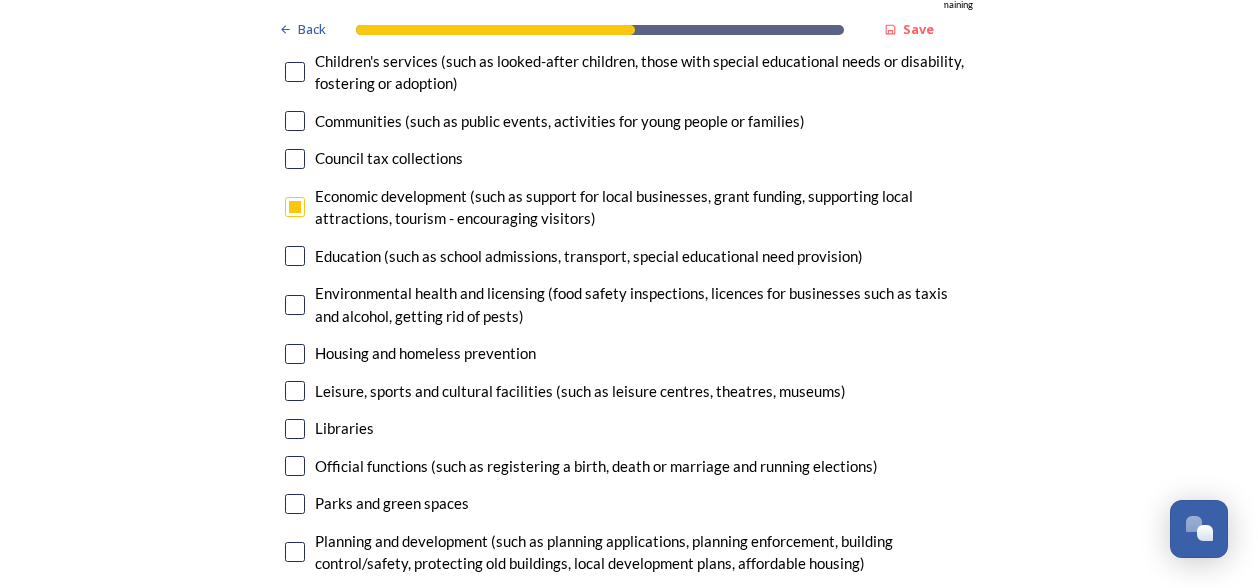 click at bounding box center [295, 354] 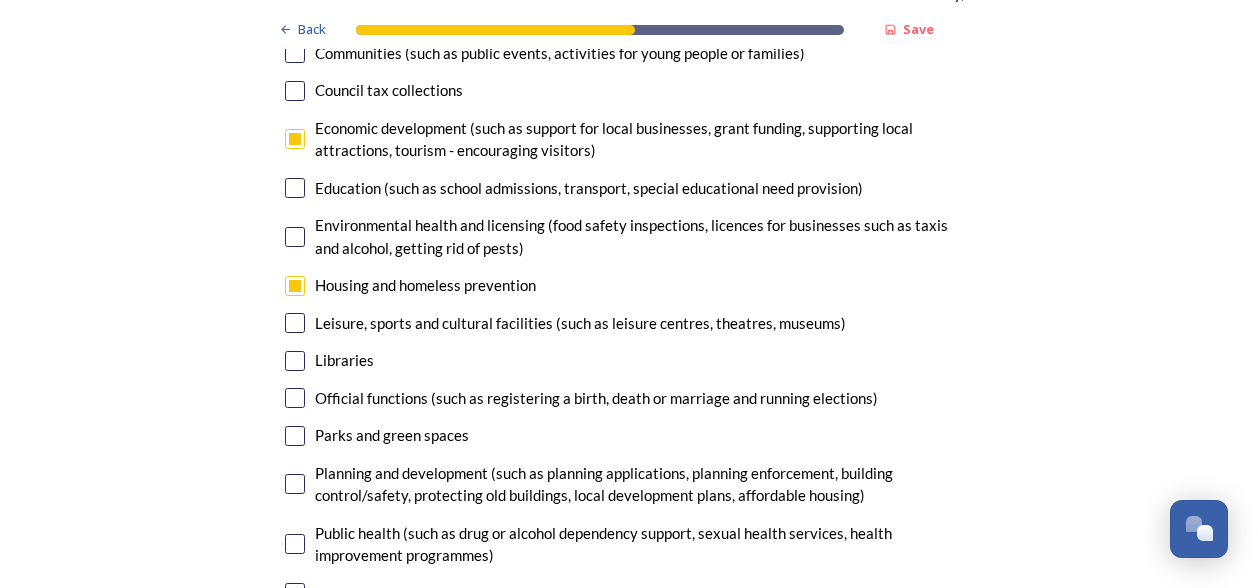 scroll, scrollTop: 5300, scrollLeft: 0, axis: vertical 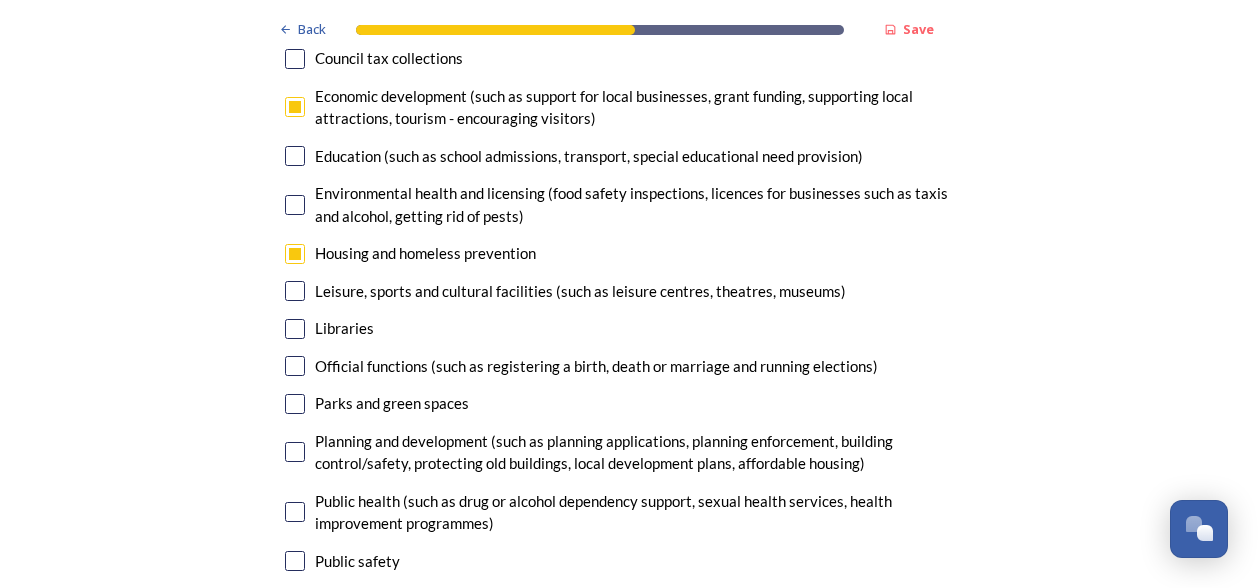 click at bounding box center (295, 452) 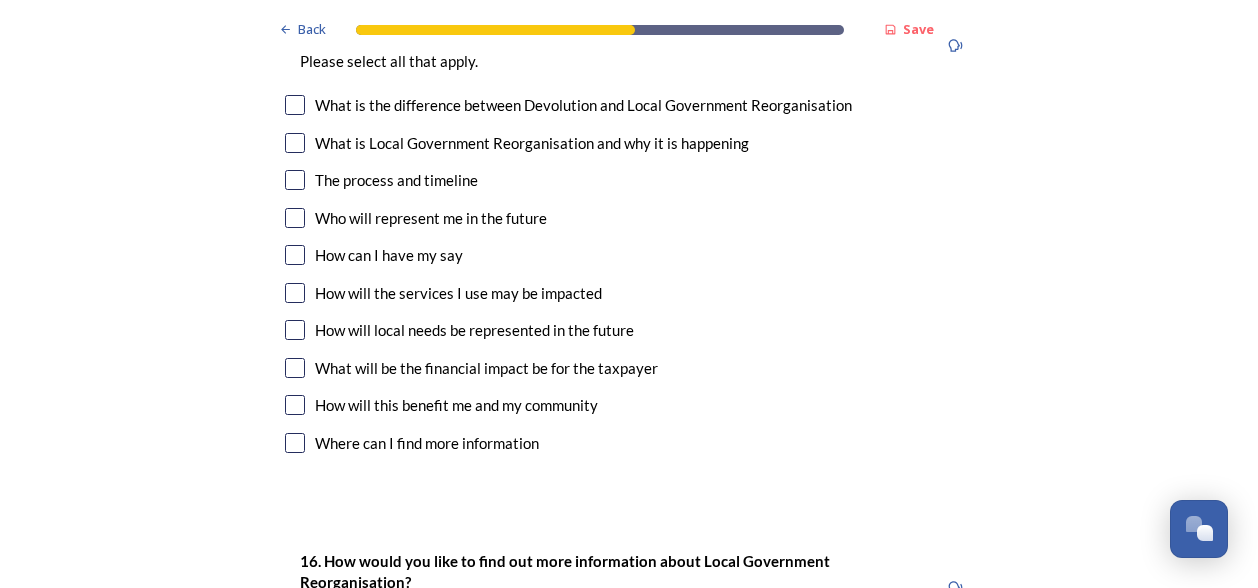 scroll, scrollTop: 6000, scrollLeft: 0, axis: vertical 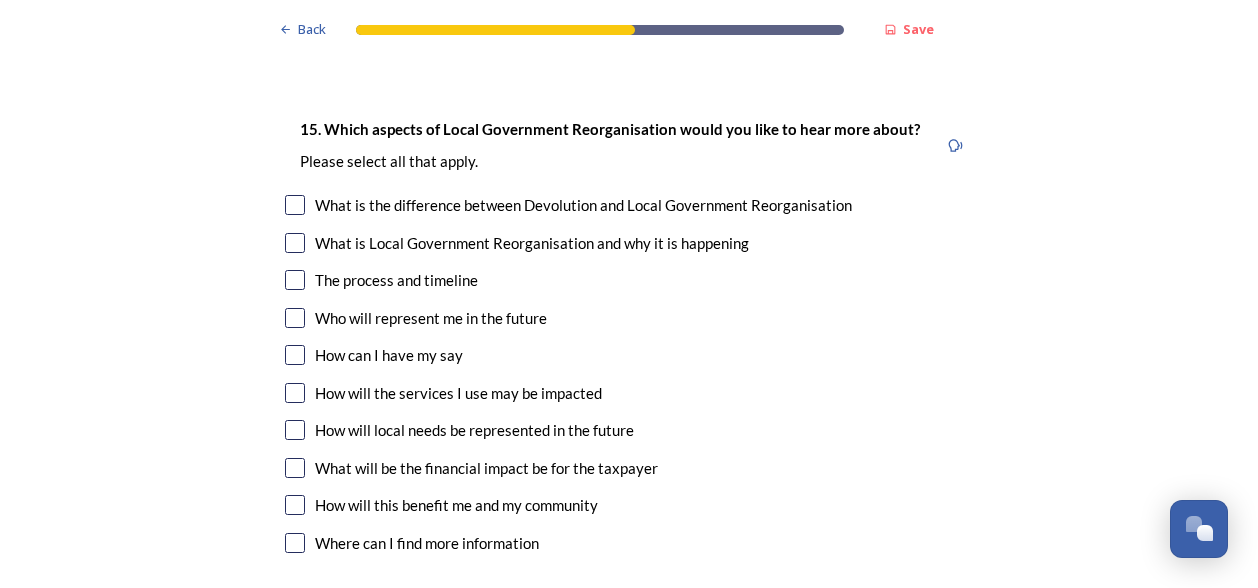 click at bounding box center [295, 430] 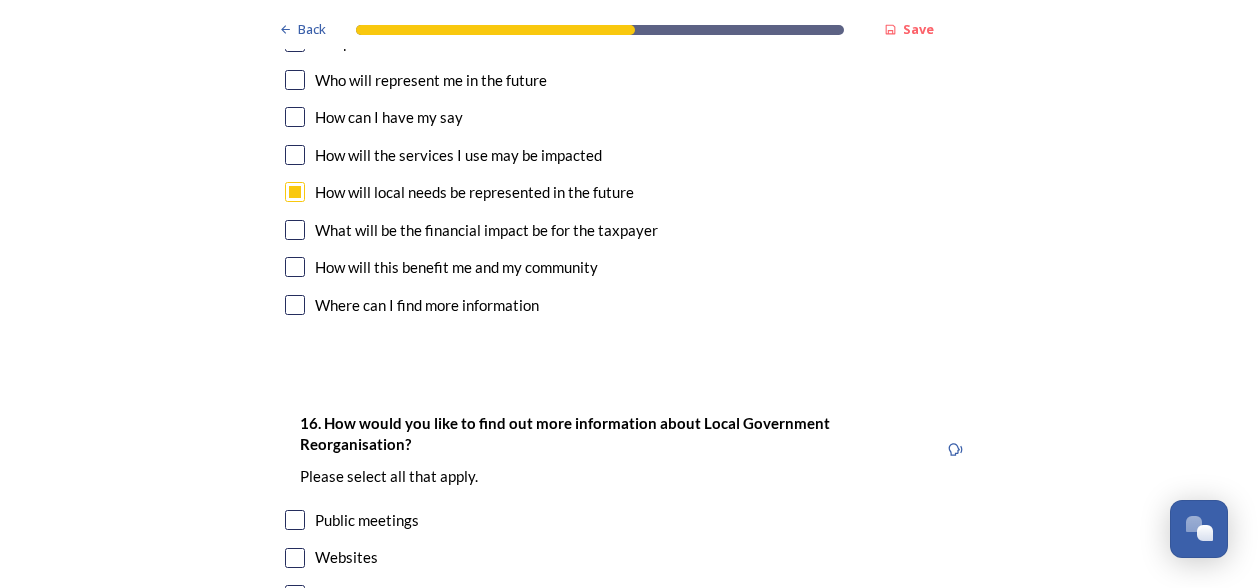 scroll, scrollTop: 6300, scrollLeft: 0, axis: vertical 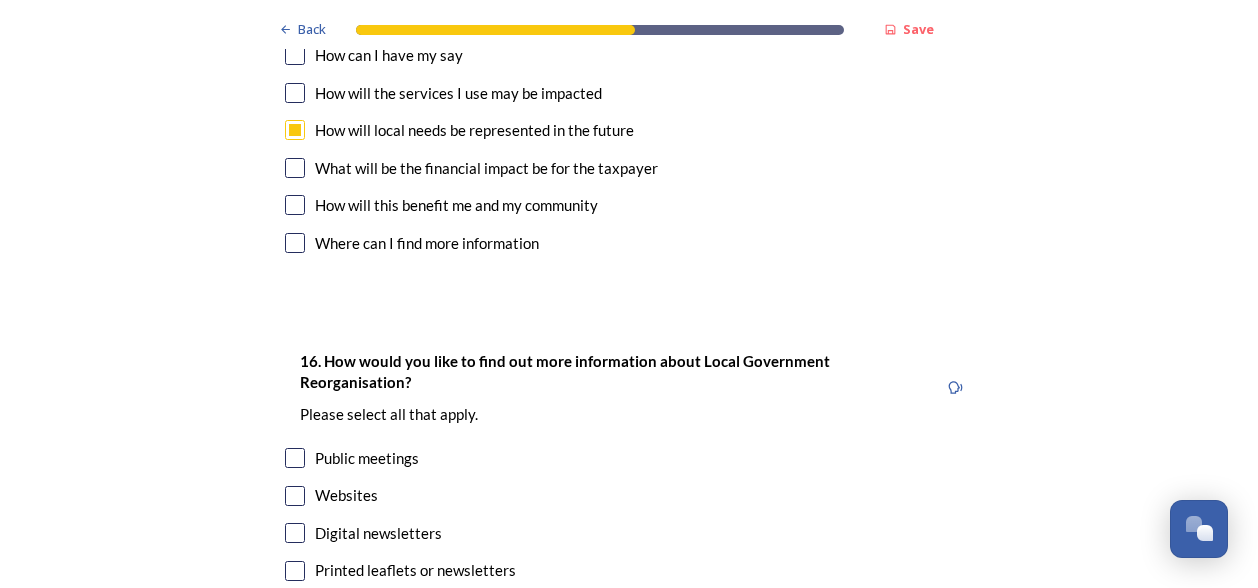 click at bounding box center (295, 458) 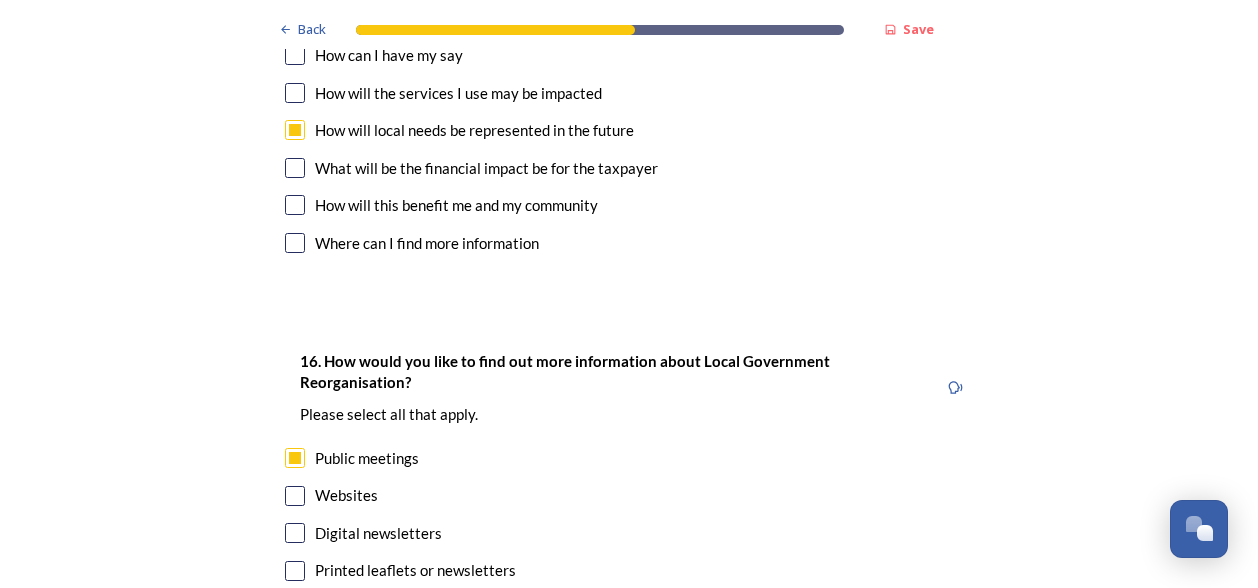 click at bounding box center [295, 496] 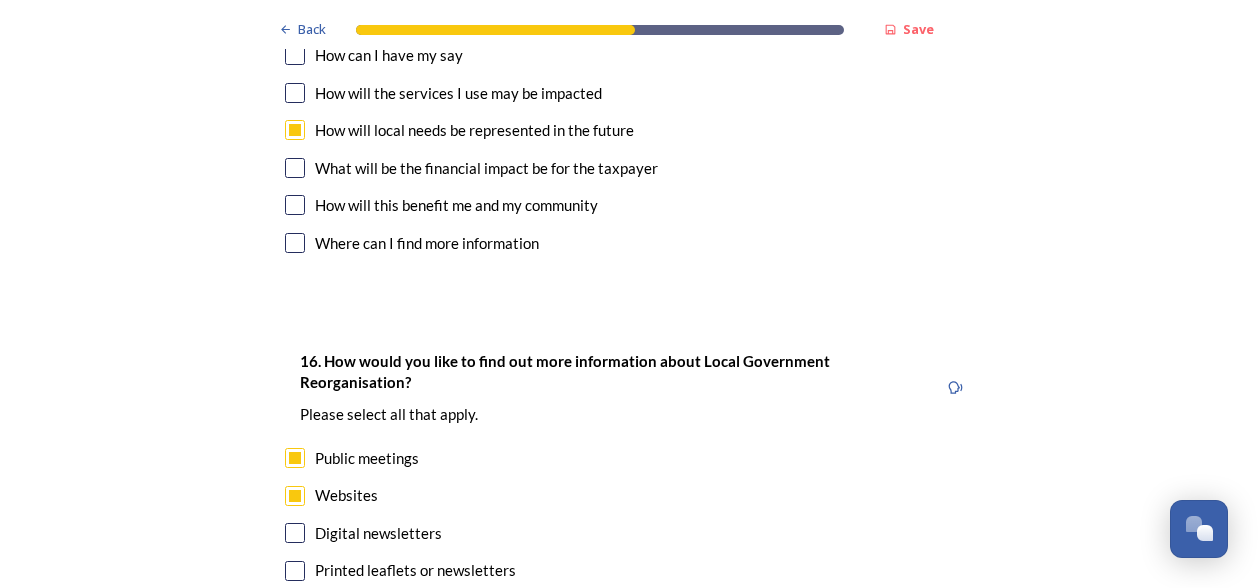 click at bounding box center (295, 571) 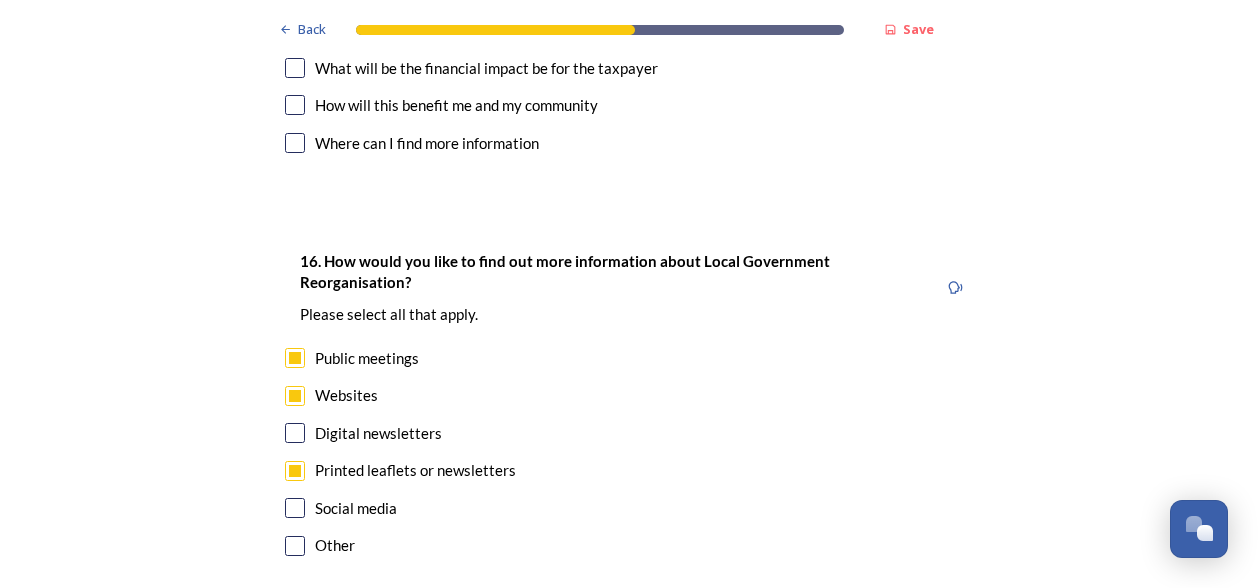 scroll, scrollTop: 6503, scrollLeft: 0, axis: vertical 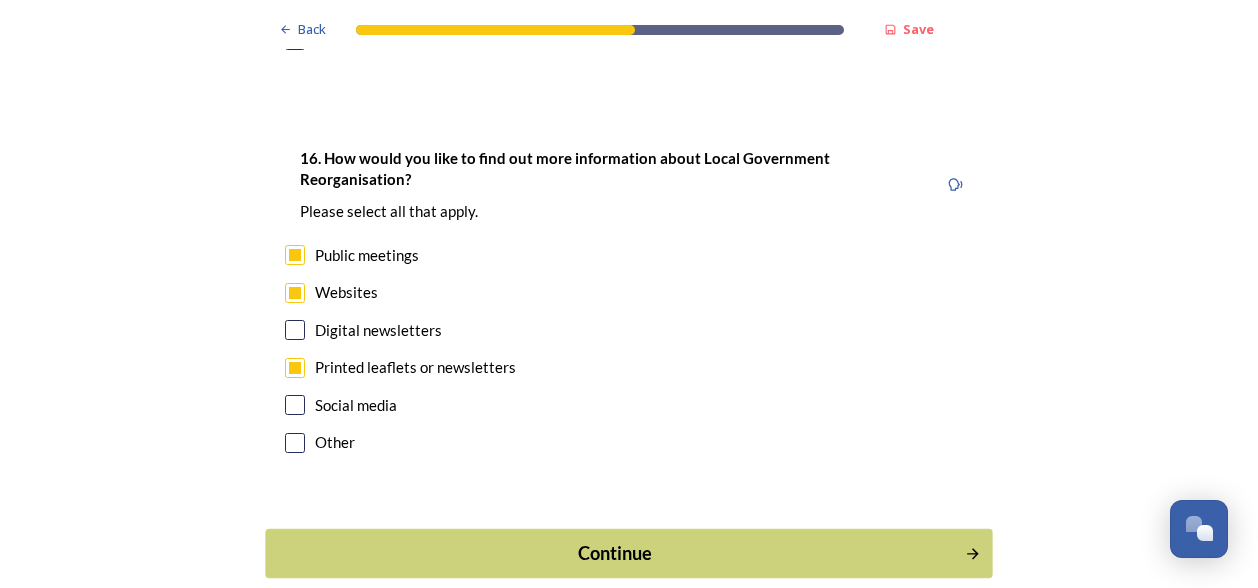 click on "Continue" at bounding box center (615, 553) 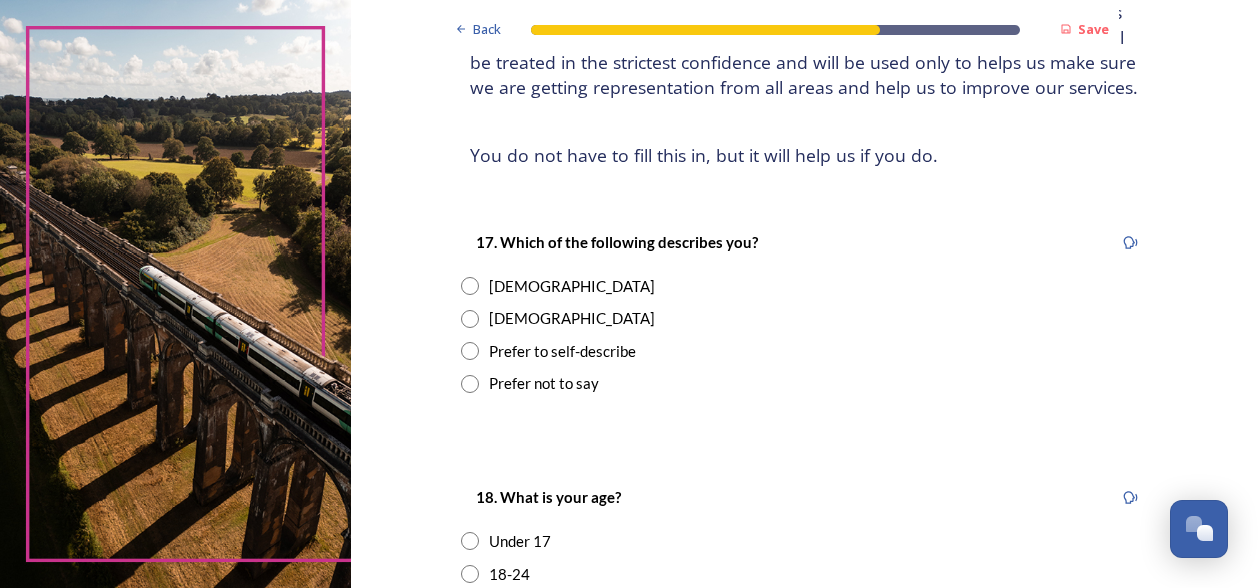 scroll, scrollTop: 200, scrollLeft: 0, axis: vertical 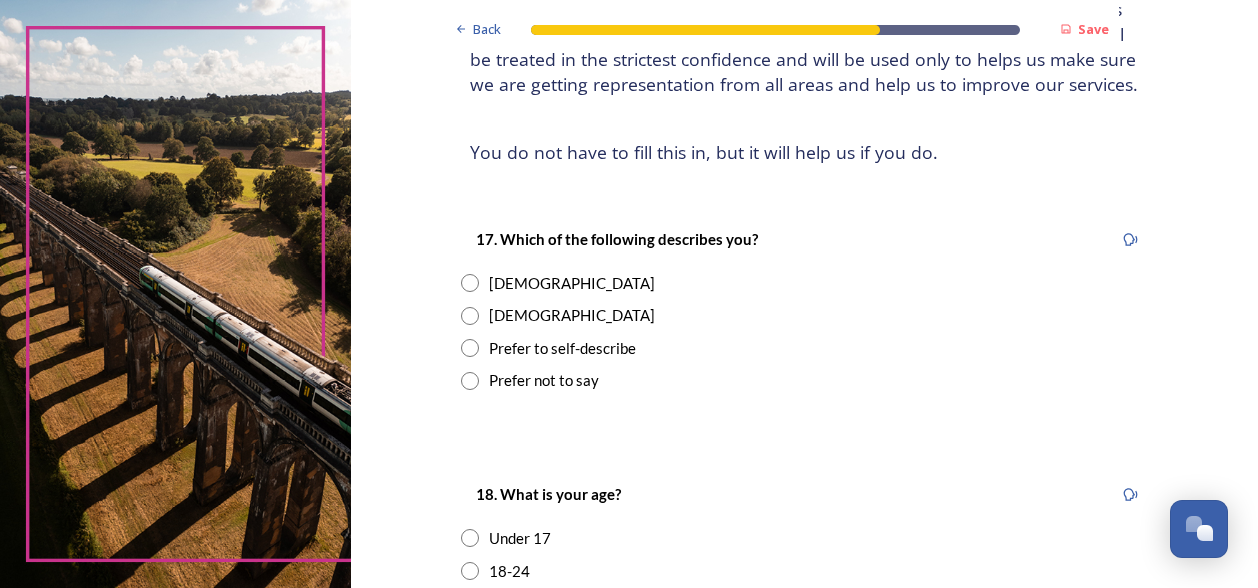 click at bounding box center [470, 316] 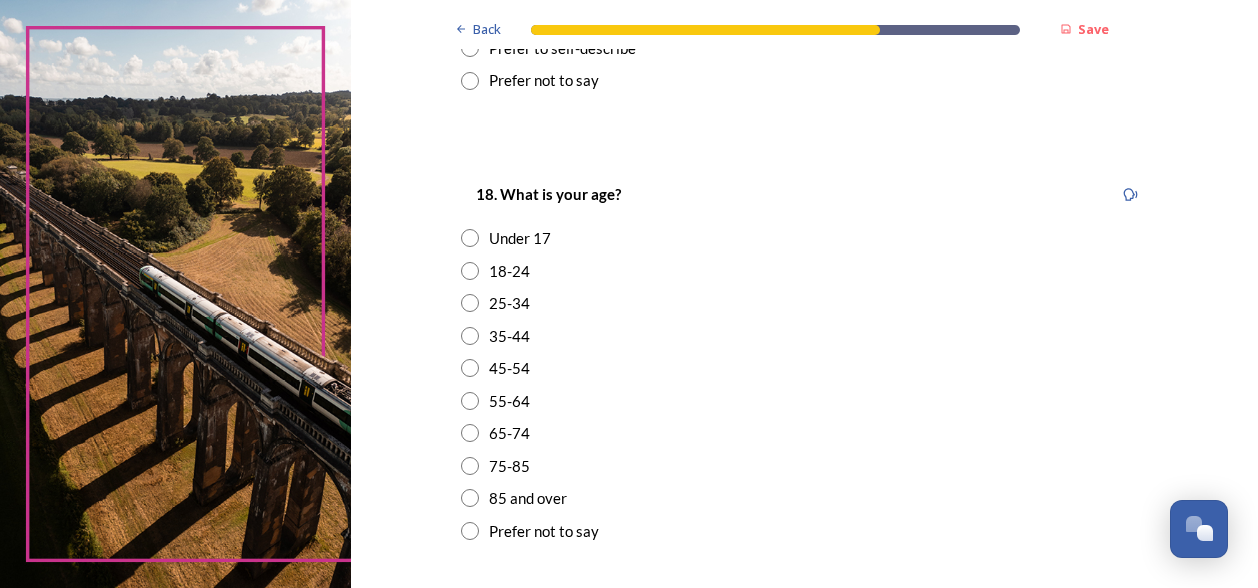 scroll, scrollTop: 600, scrollLeft: 0, axis: vertical 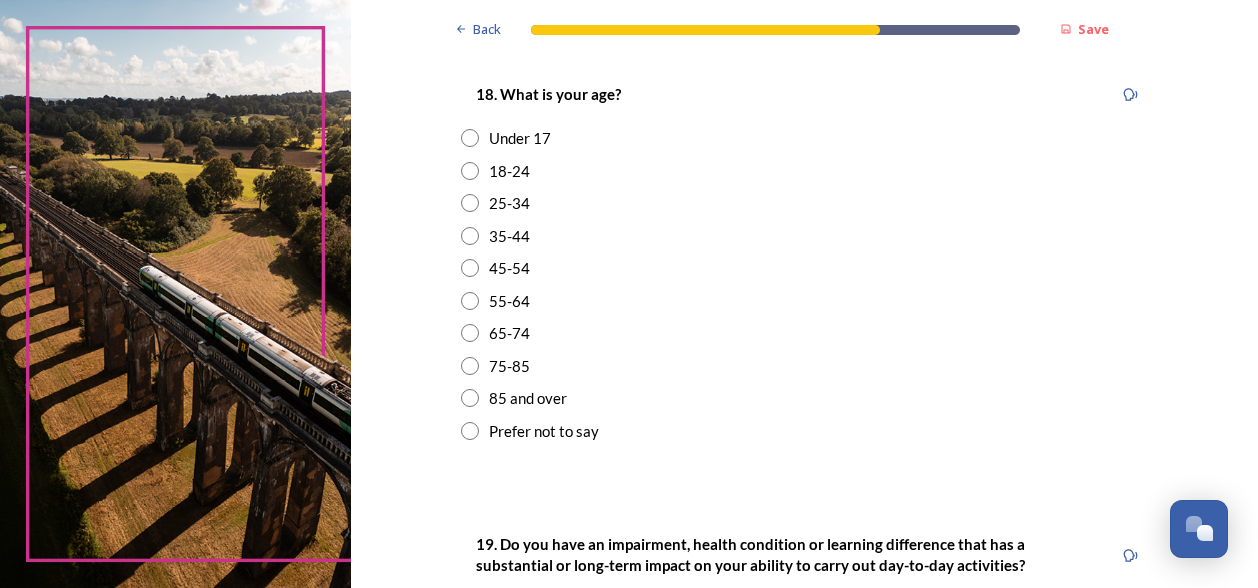 click at bounding box center [470, 333] 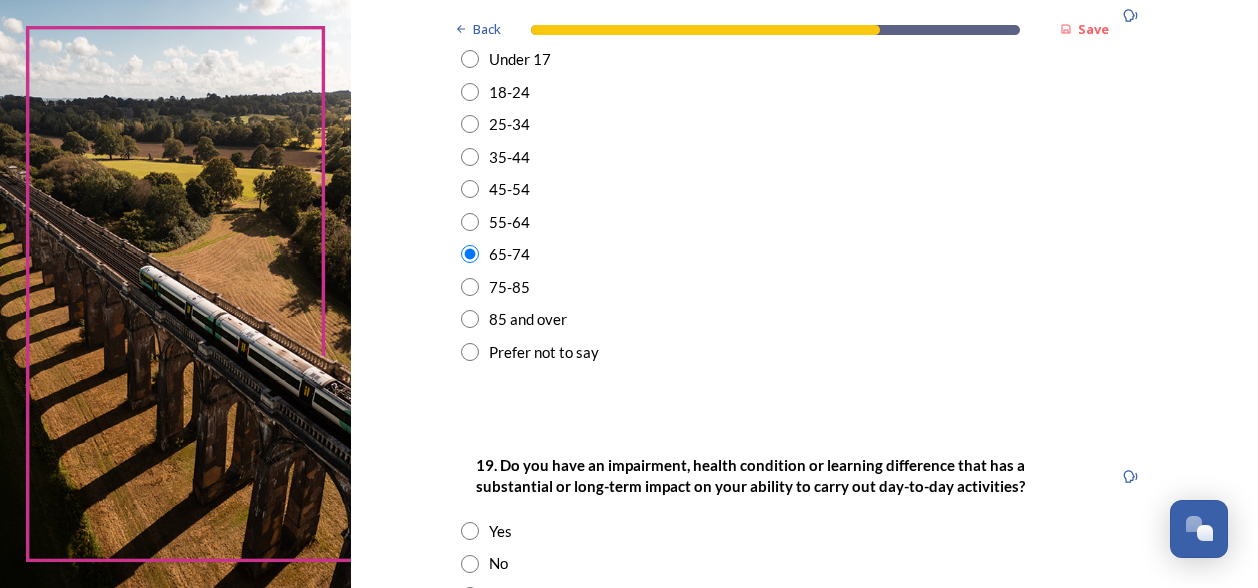 scroll, scrollTop: 800, scrollLeft: 0, axis: vertical 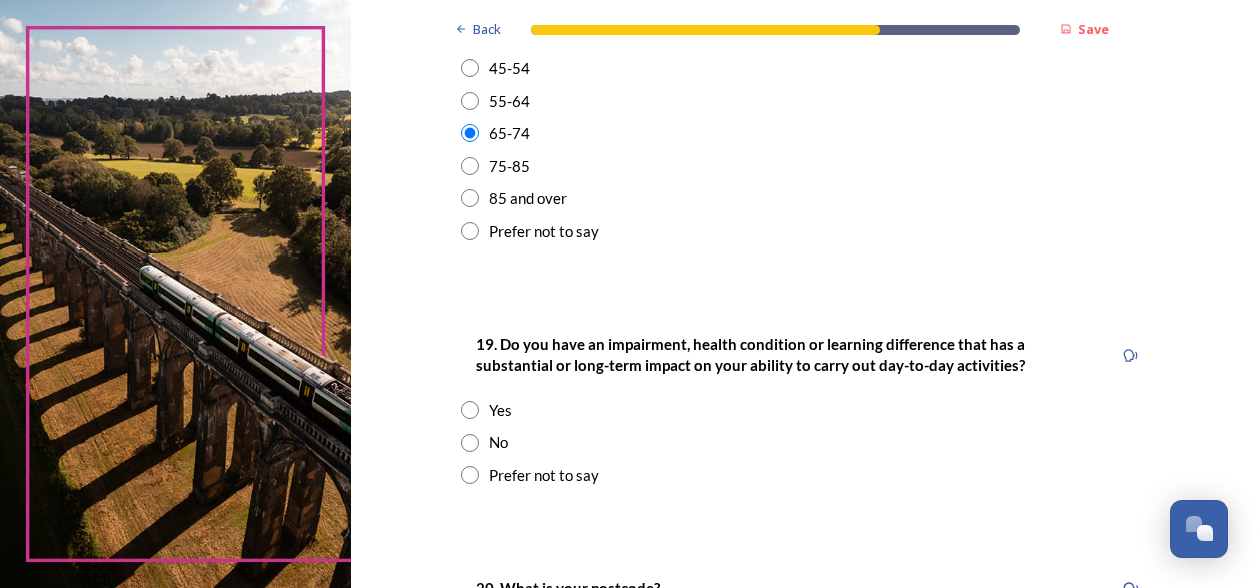 click at bounding box center (470, 443) 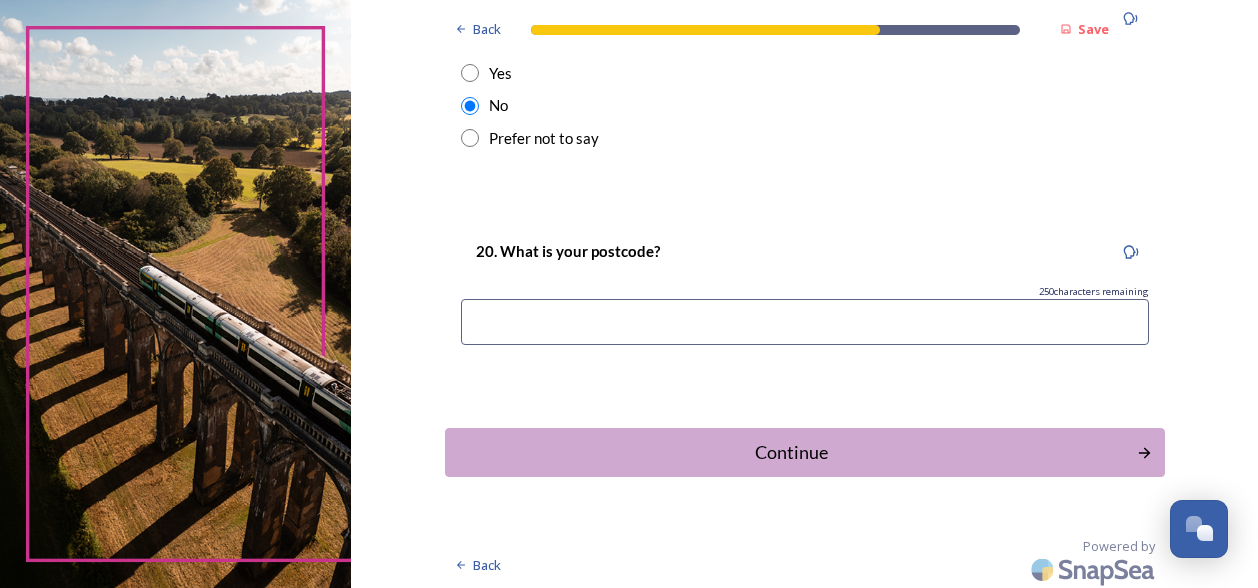 scroll, scrollTop: 1140, scrollLeft: 0, axis: vertical 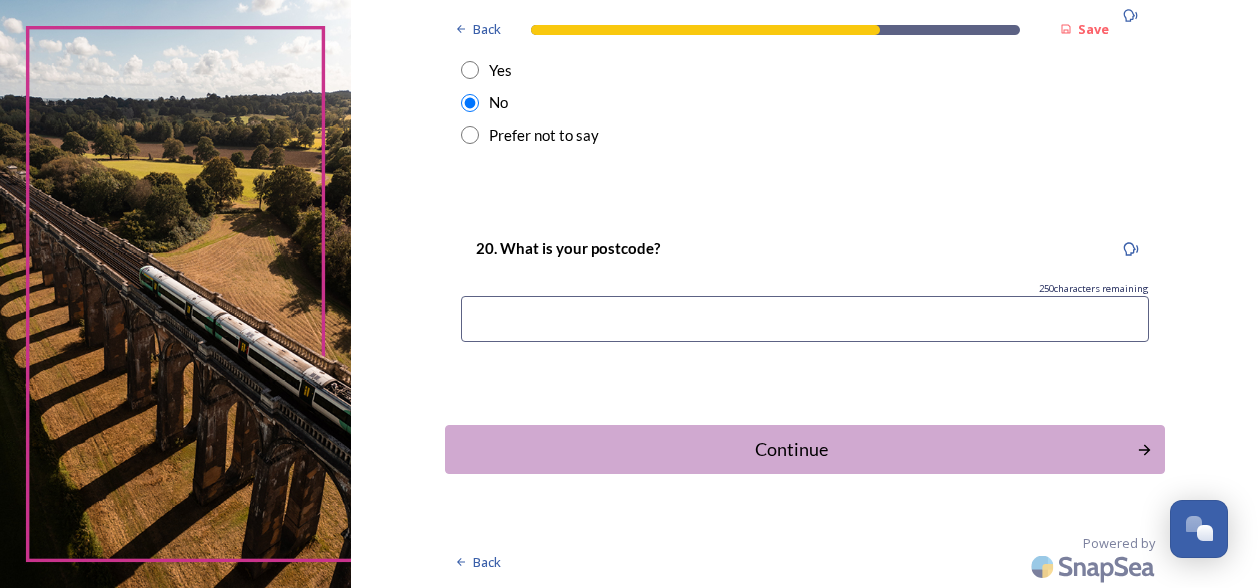 click at bounding box center [805, 319] 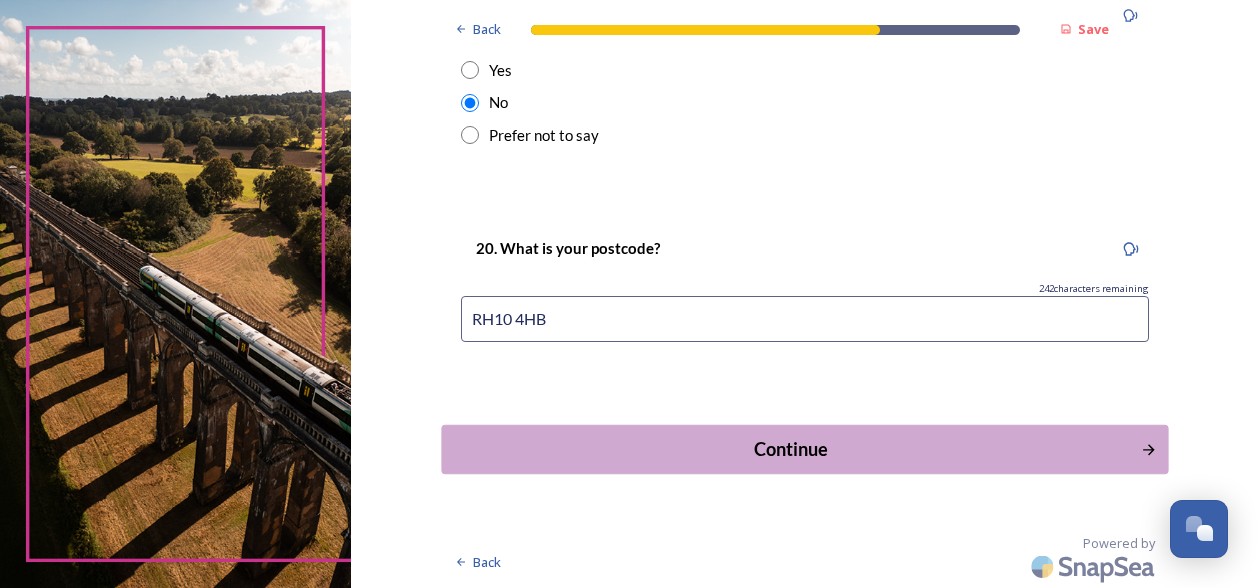 type on "RH10 4HB" 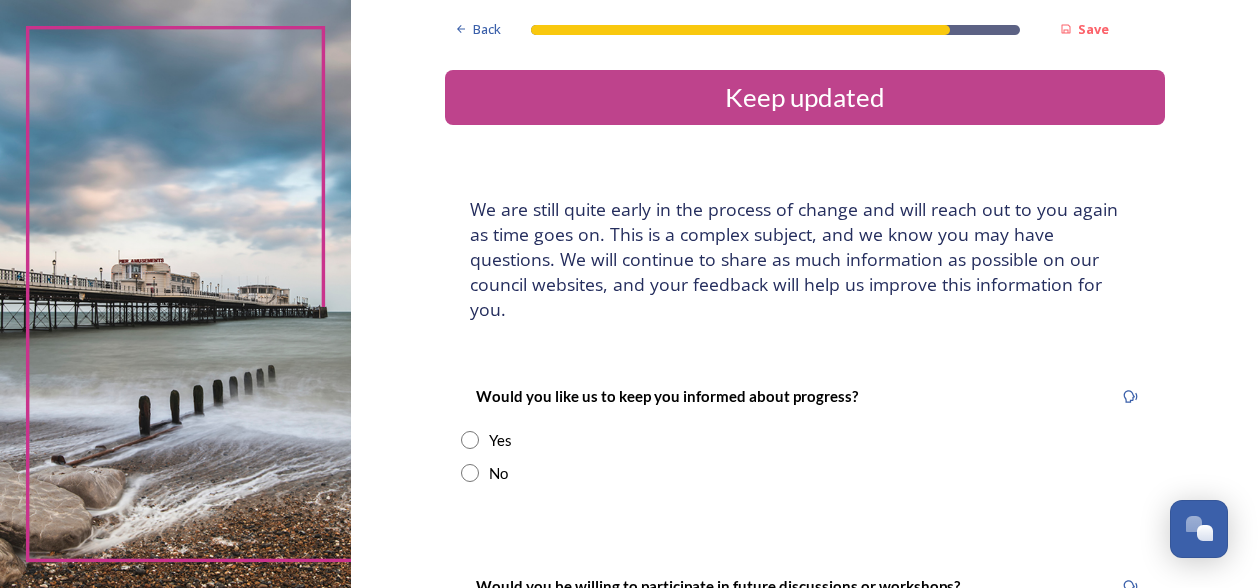 click at bounding box center (470, 473) 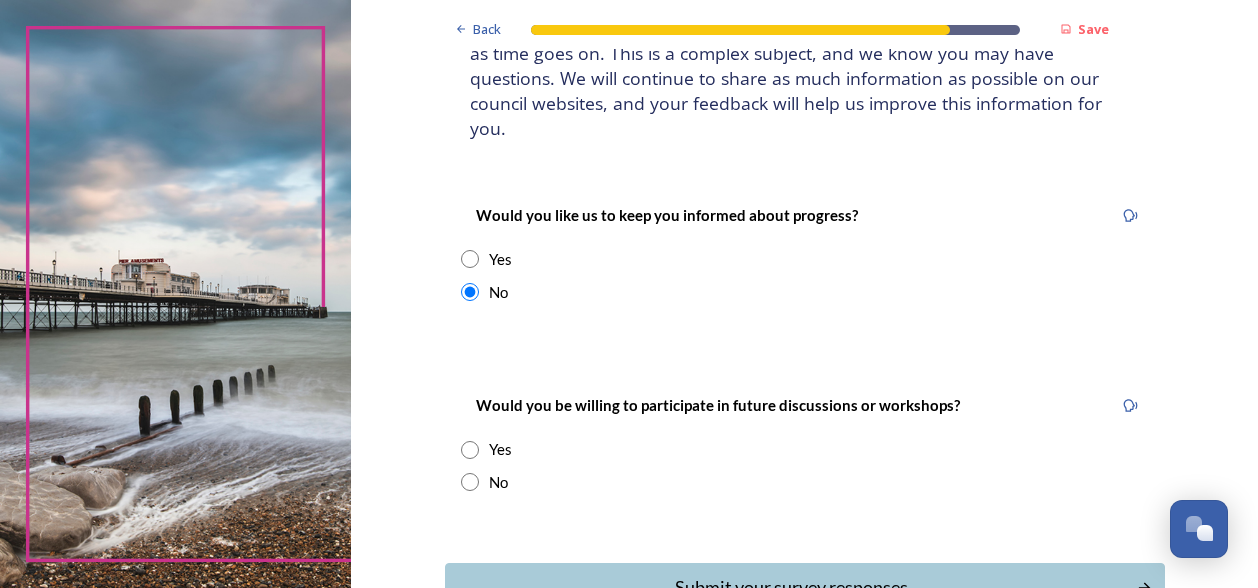 scroll, scrollTop: 200, scrollLeft: 0, axis: vertical 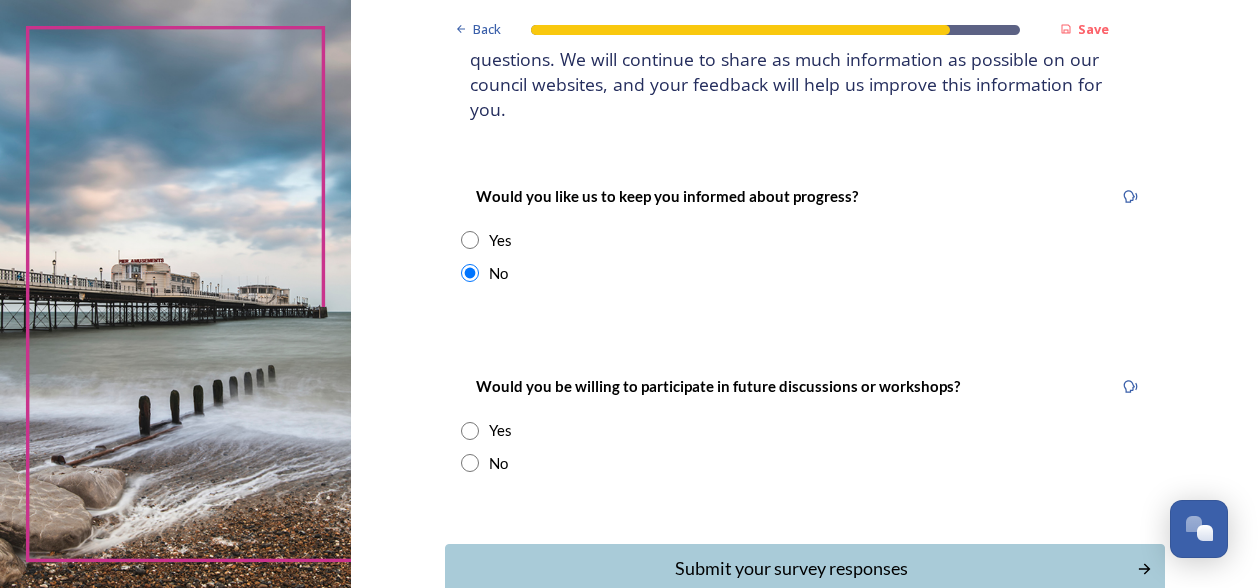 click at bounding box center (470, 431) 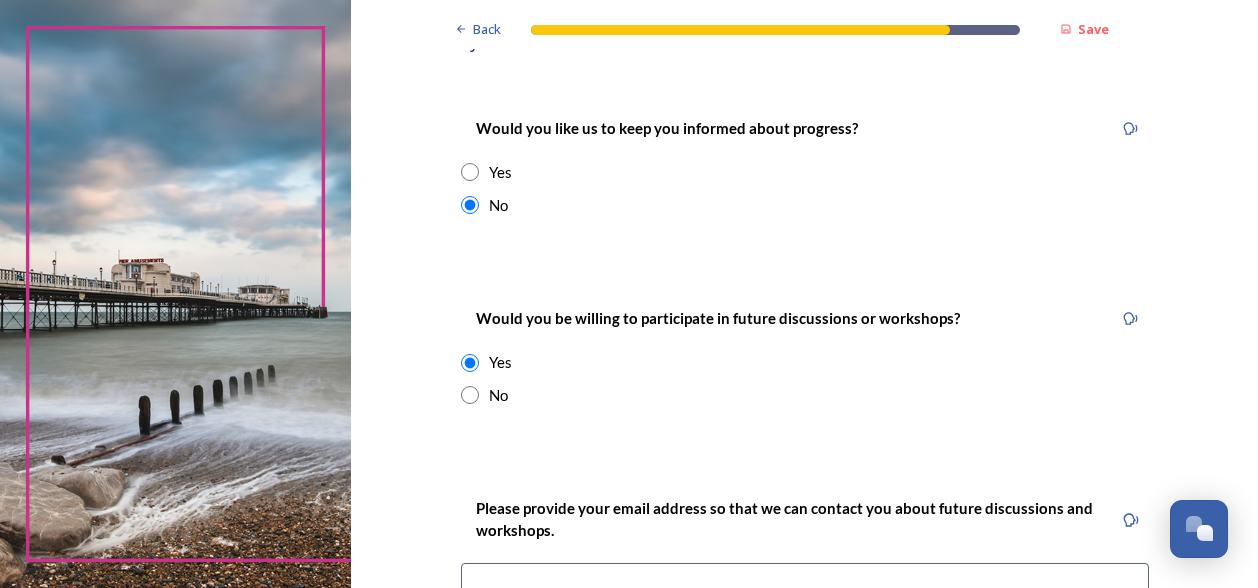 scroll, scrollTop: 400, scrollLeft: 0, axis: vertical 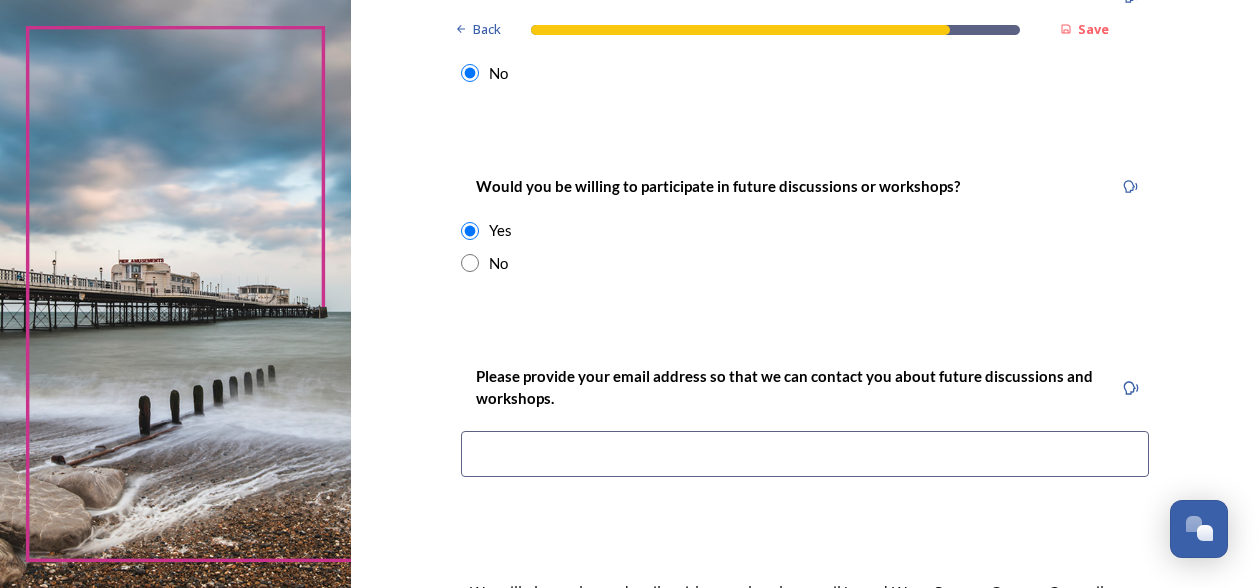 click at bounding box center (805, 454) 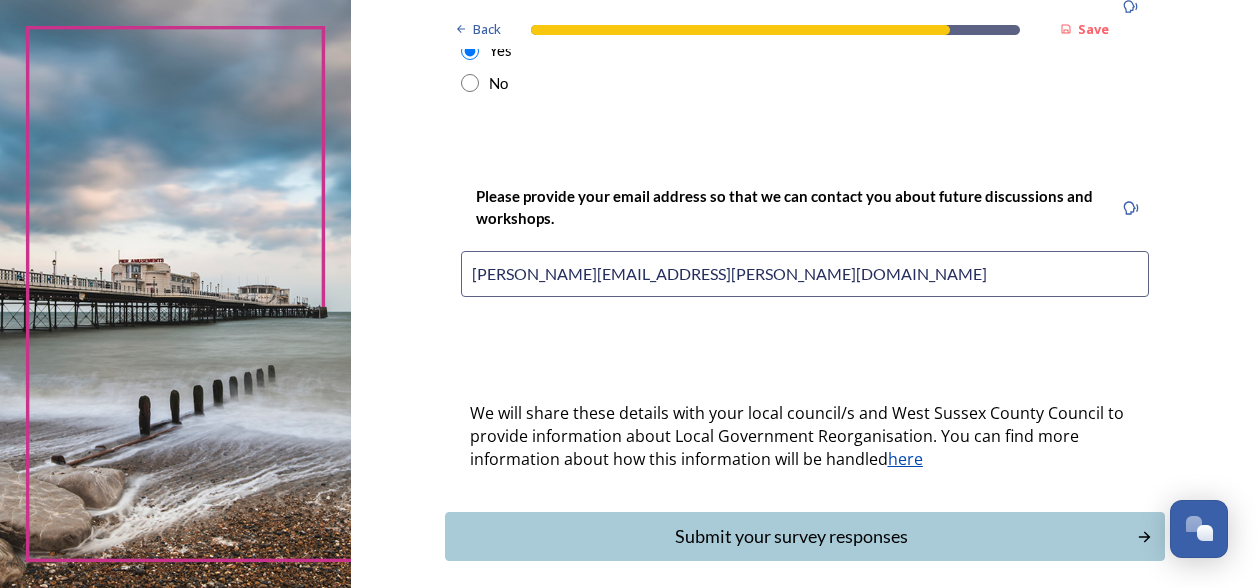scroll, scrollTop: 600, scrollLeft: 0, axis: vertical 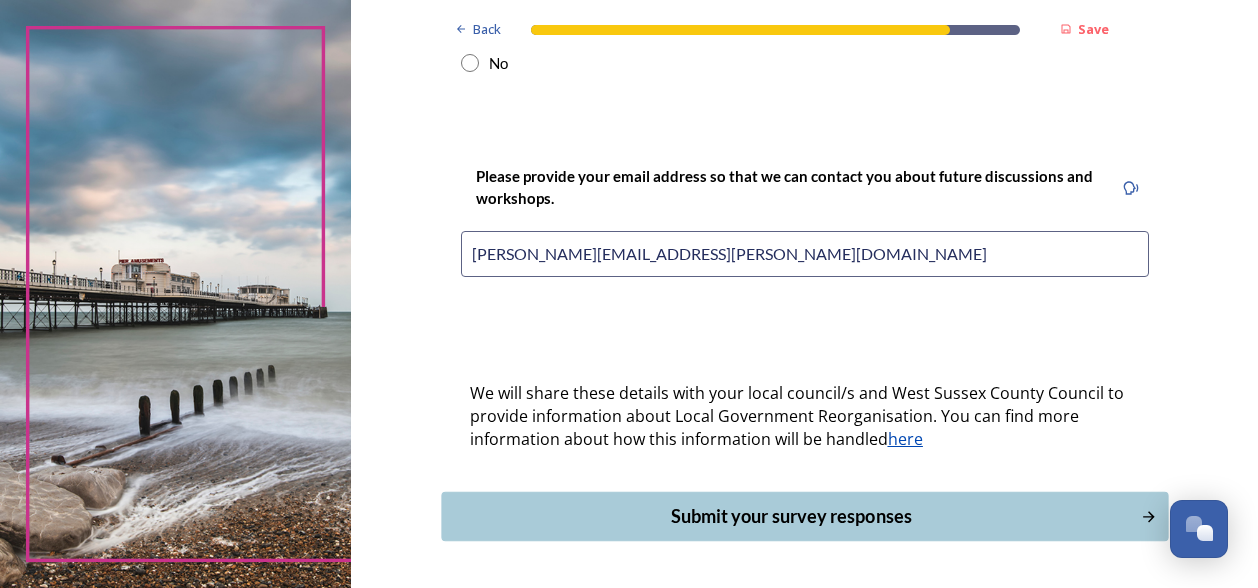 type on "[PERSON_NAME][EMAIL_ADDRESS][PERSON_NAME][DOMAIN_NAME]" 